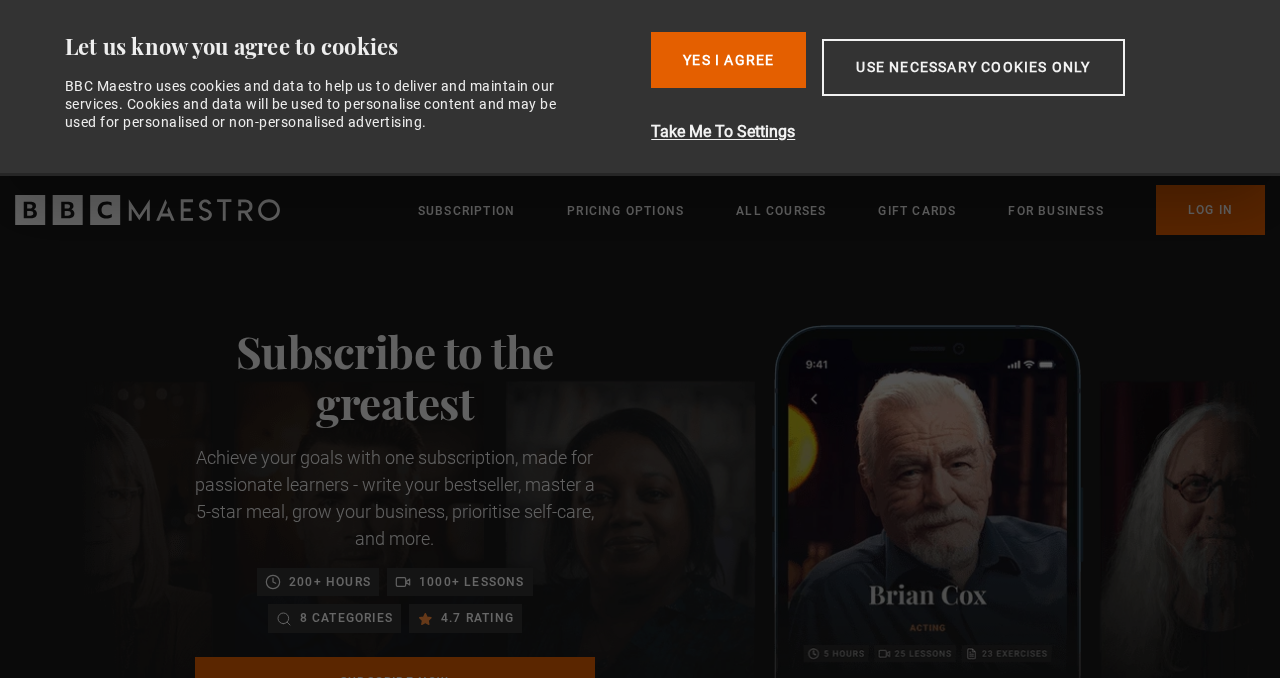 scroll, scrollTop: 0, scrollLeft: 0, axis: both 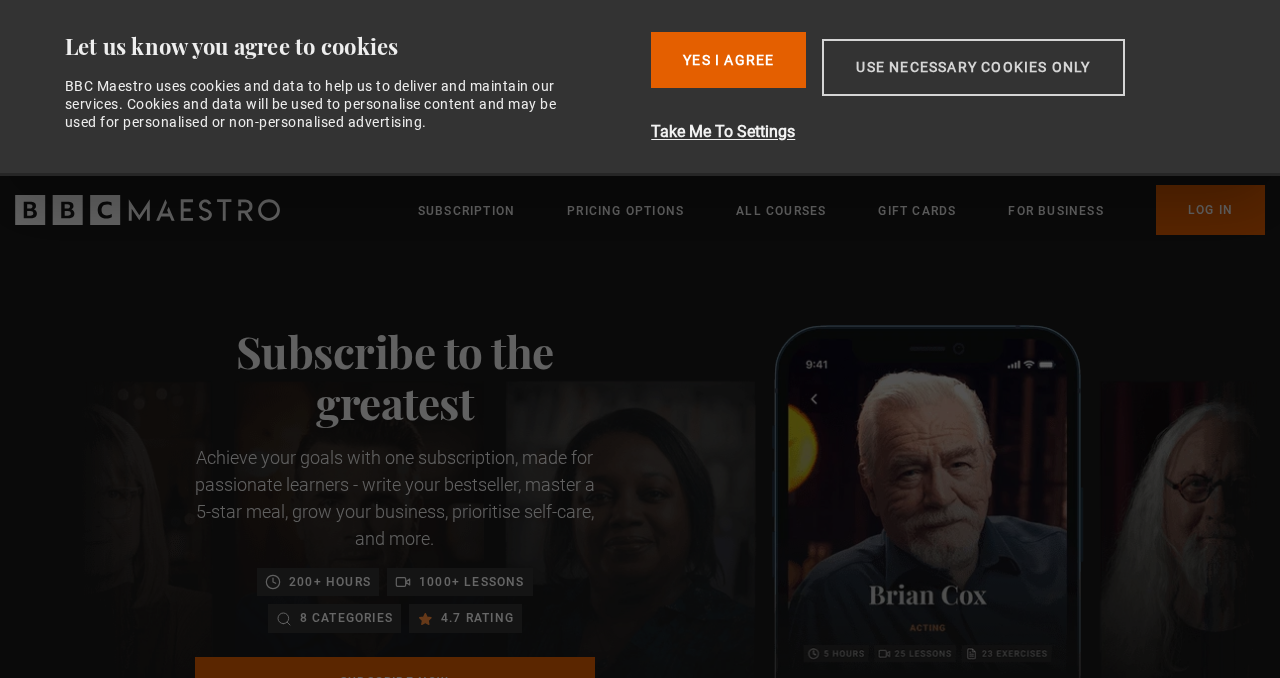click on "Use necessary cookies only" at bounding box center (973, 67) 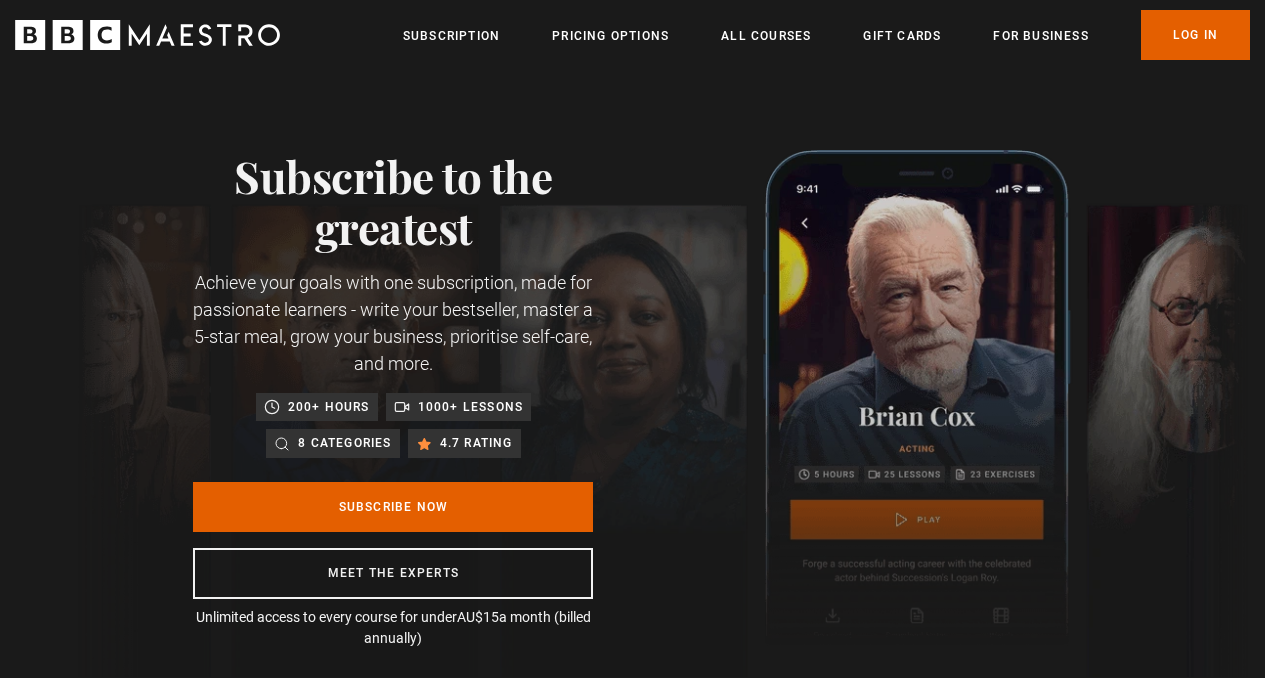 scroll, scrollTop: 0, scrollLeft: 254, axis: horizontal 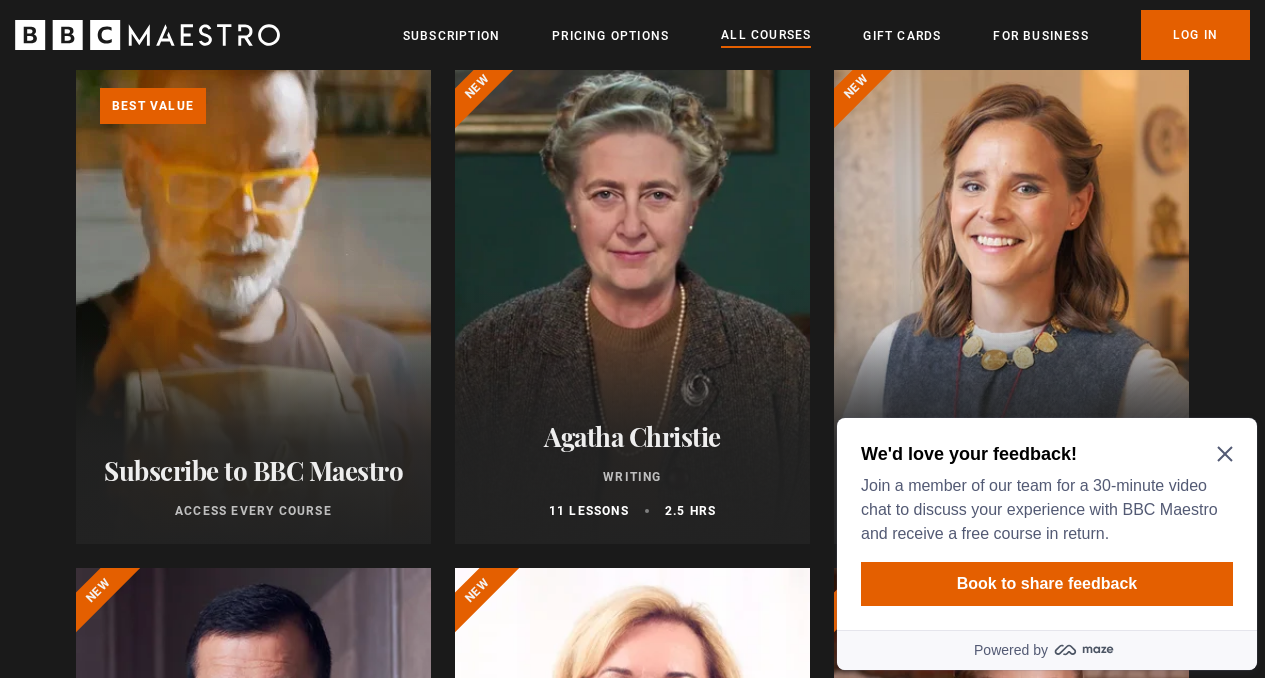 click 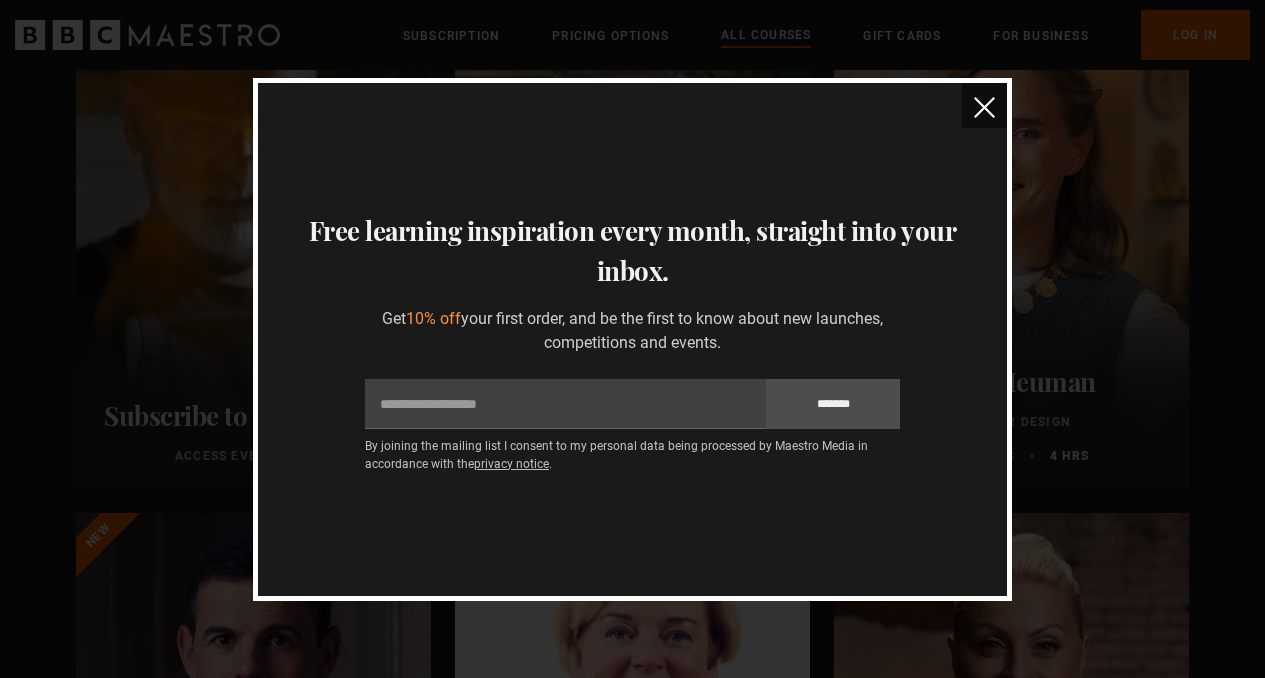 scroll, scrollTop: 0, scrollLeft: 0, axis: both 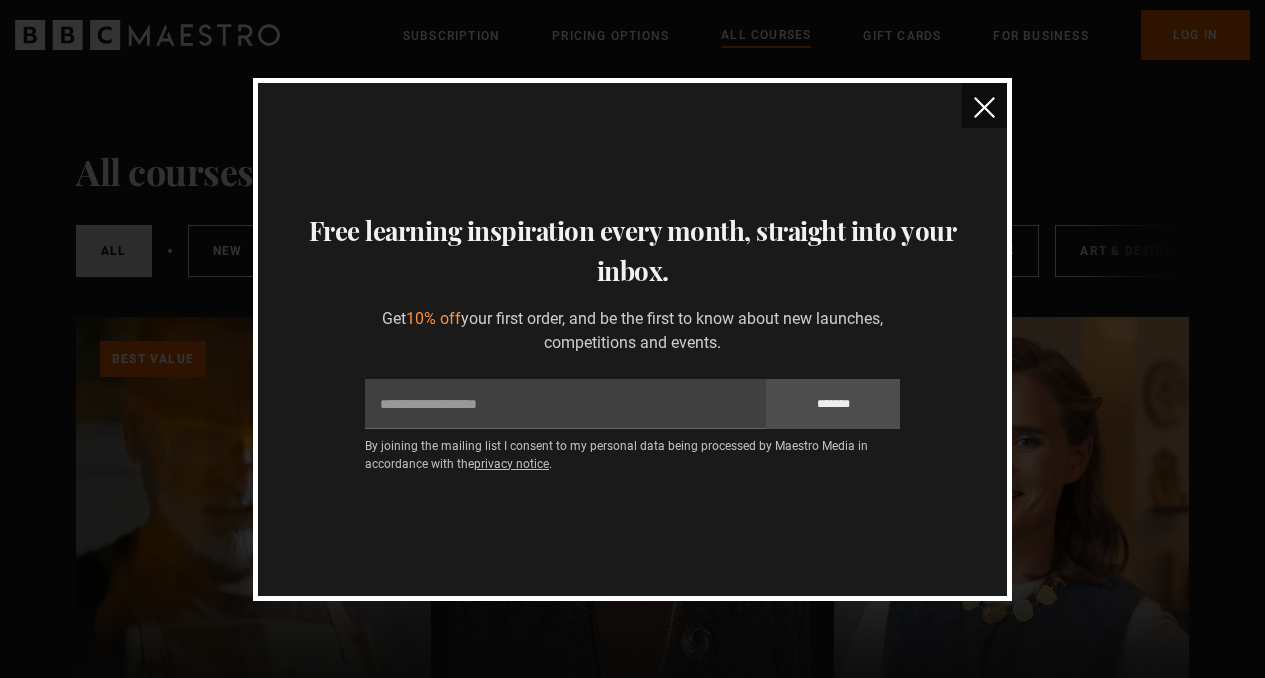 click at bounding box center (984, 107) 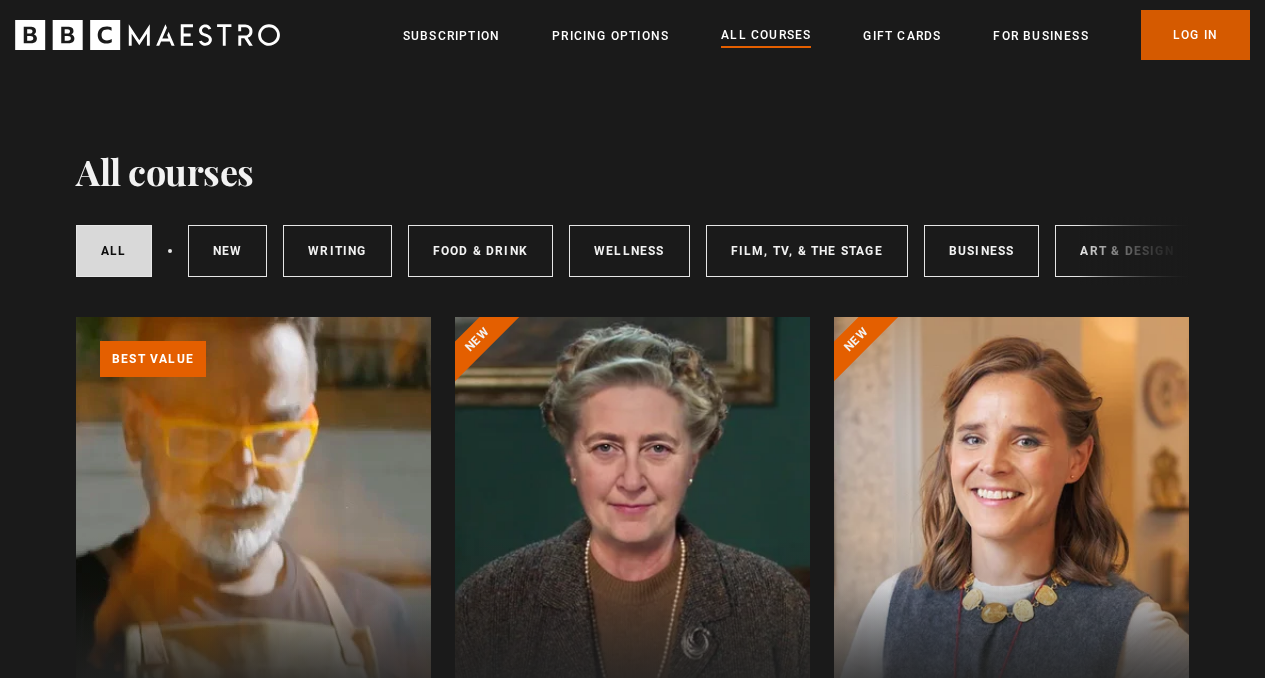 click on "Log In" at bounding box center [1195, 35] 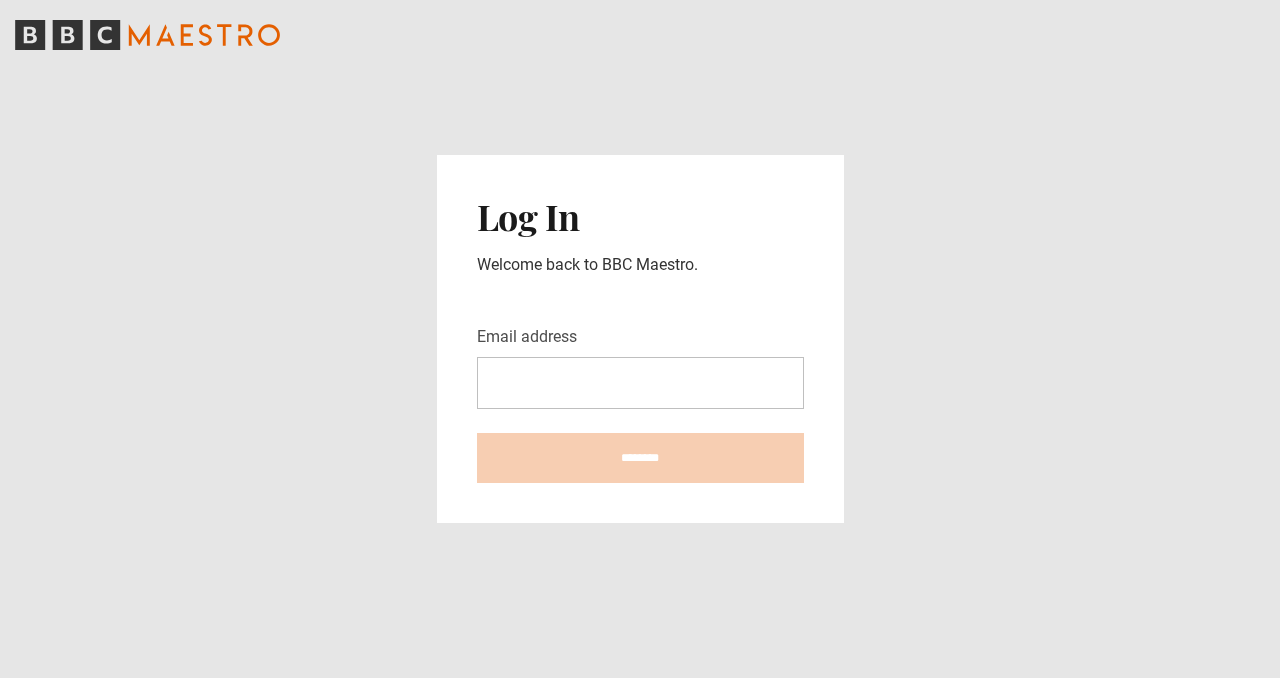 scroll, scrollTop: 0, scrollLeft: 0, axis: both 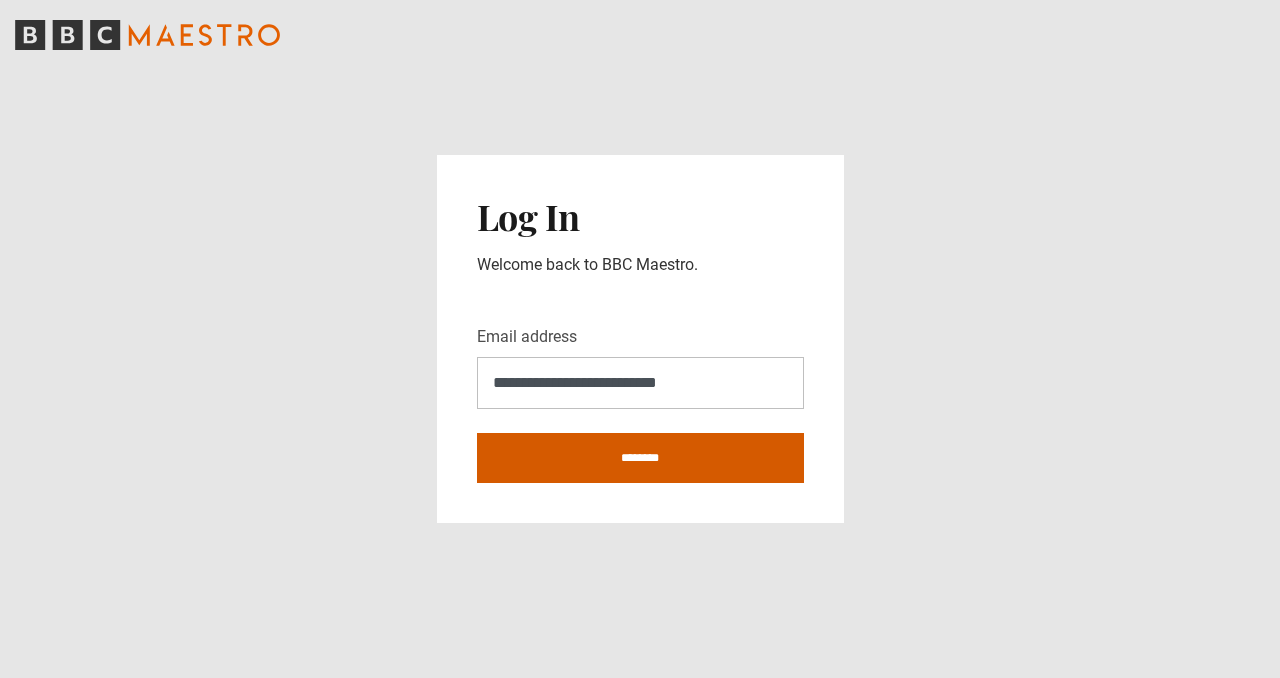 click on "********" at bounding box center [640, 458] 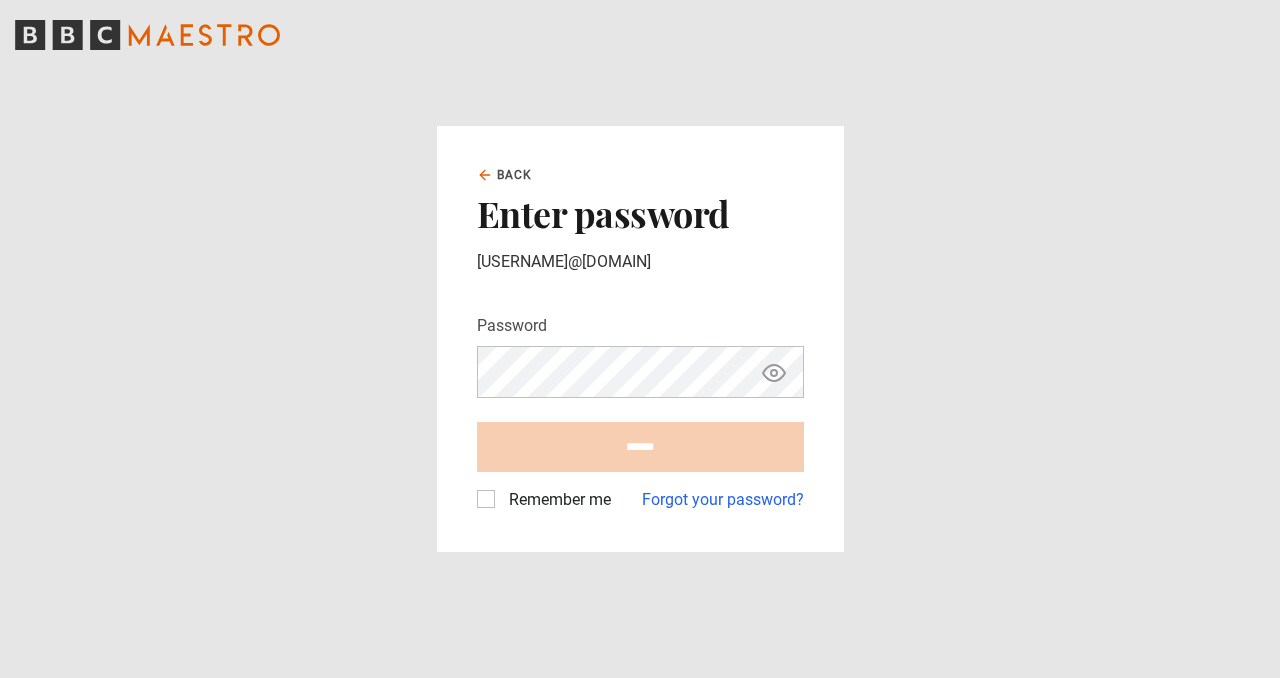 scroll, scrollTop: 0, scrollLeft: 0, axis: both 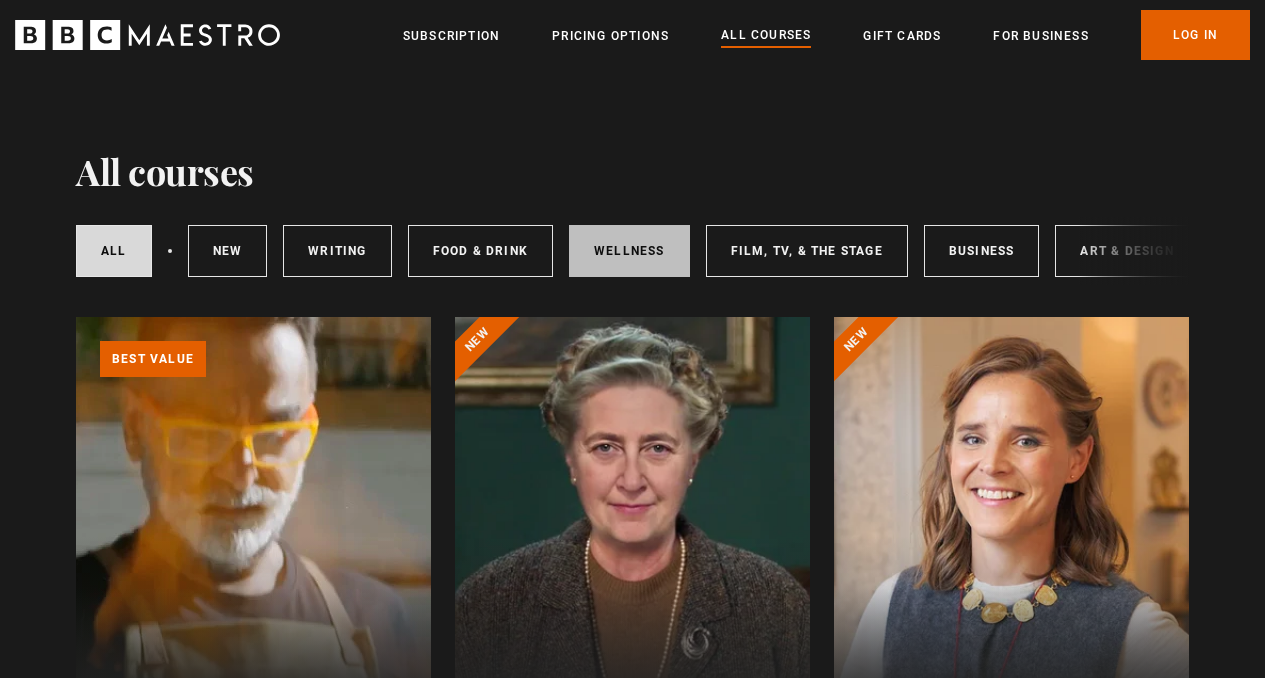 click on "Wellness" at bounding box center [629, 251] 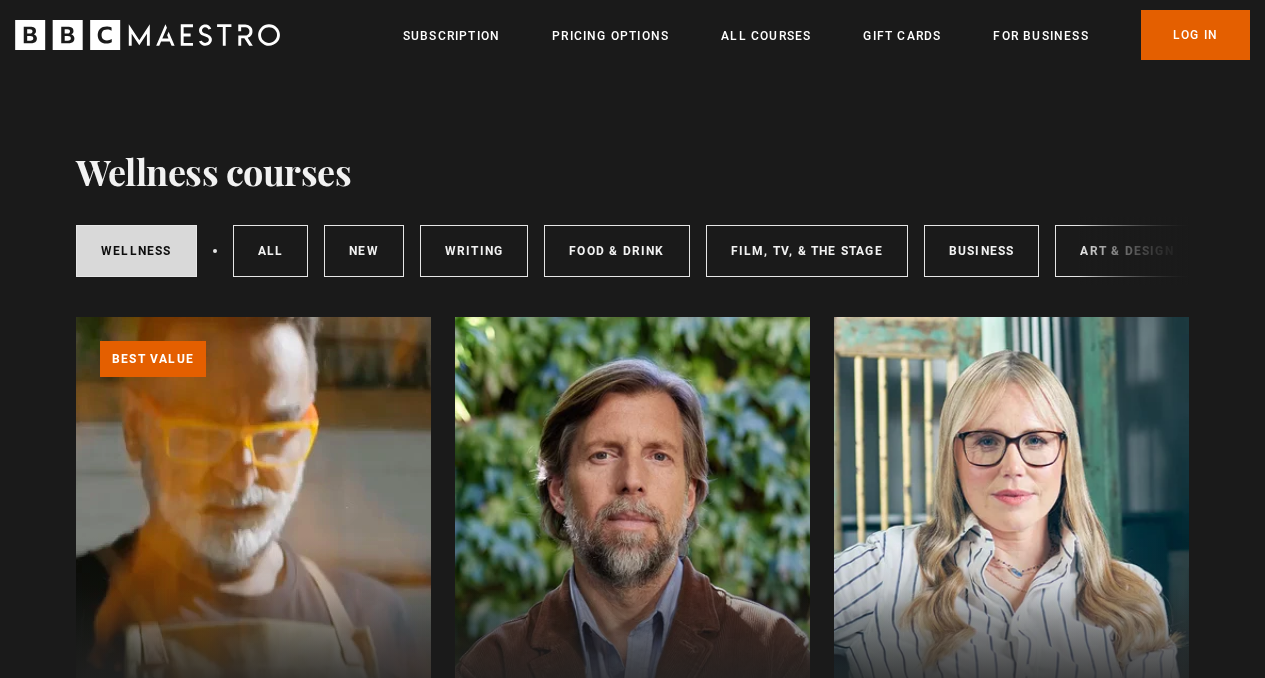 scroll, scrollTop: 0, scrollLeft: 0, axis: both 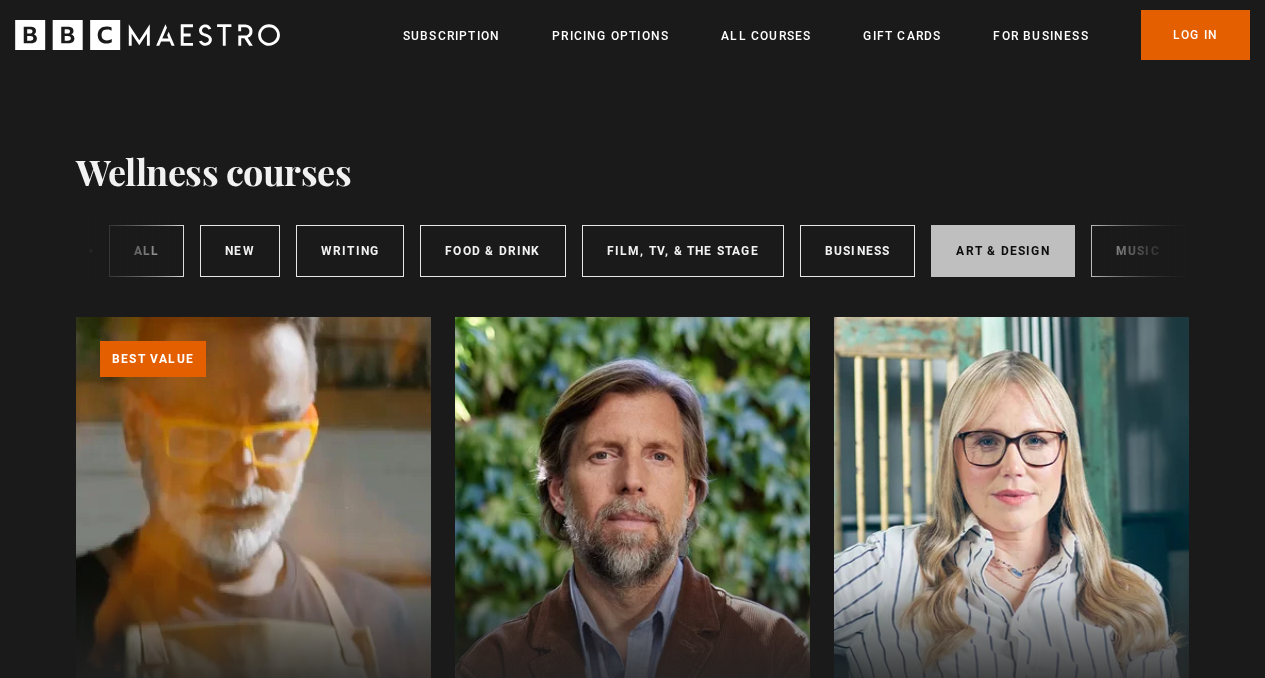 click on "Art & Design" at bounding box center [1002, 251] 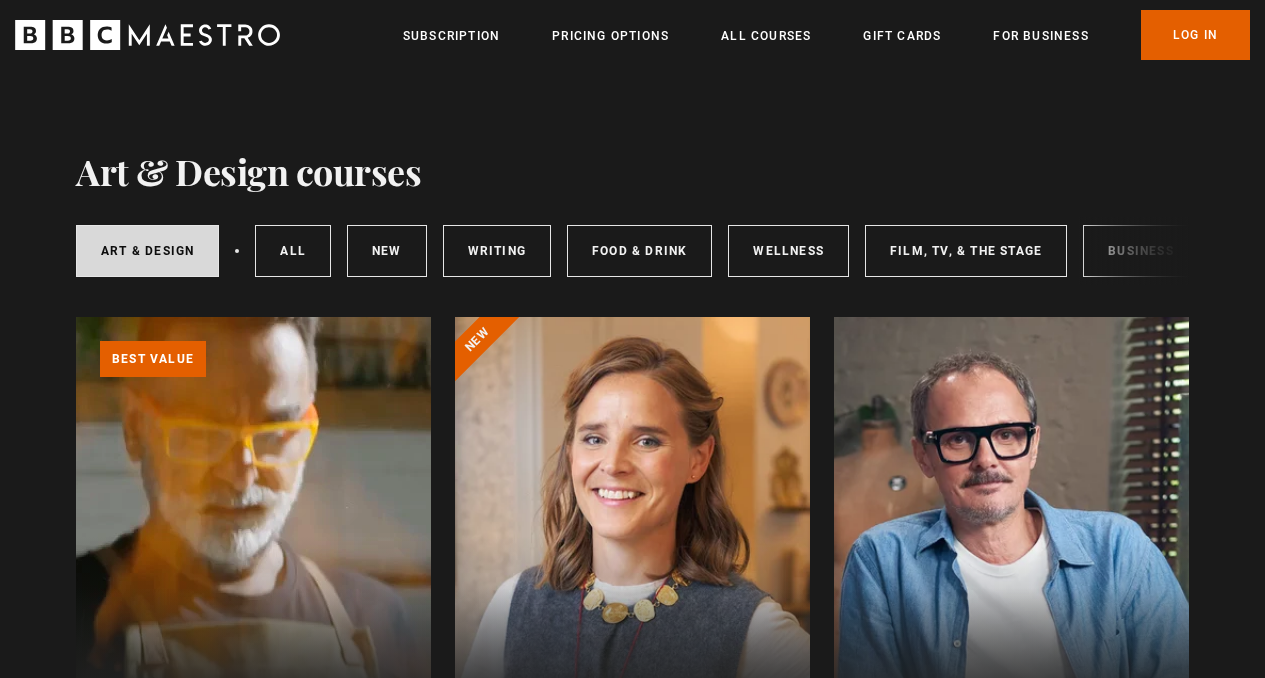 scroll, scrollTop: 0, scrollLeft: 0, axis: both 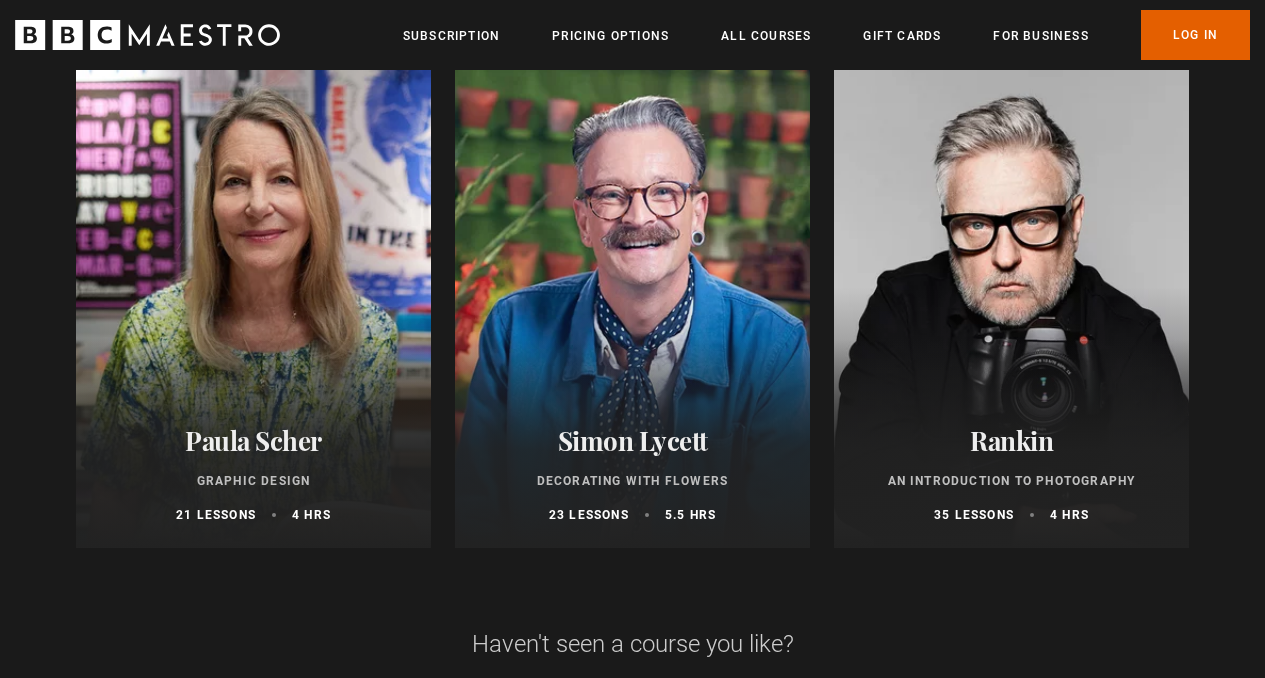 click on "Rankin" at bounding box center [1011, 440] 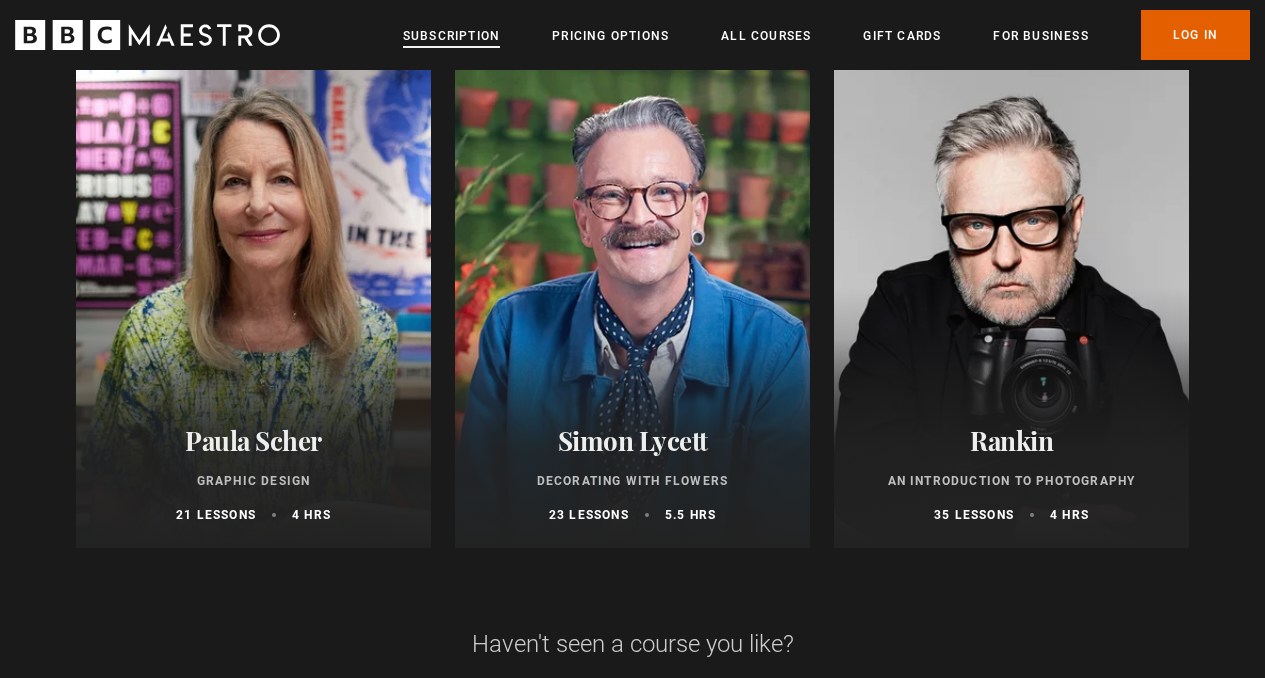 click on "Subscription" at bounding box center (451, 36) 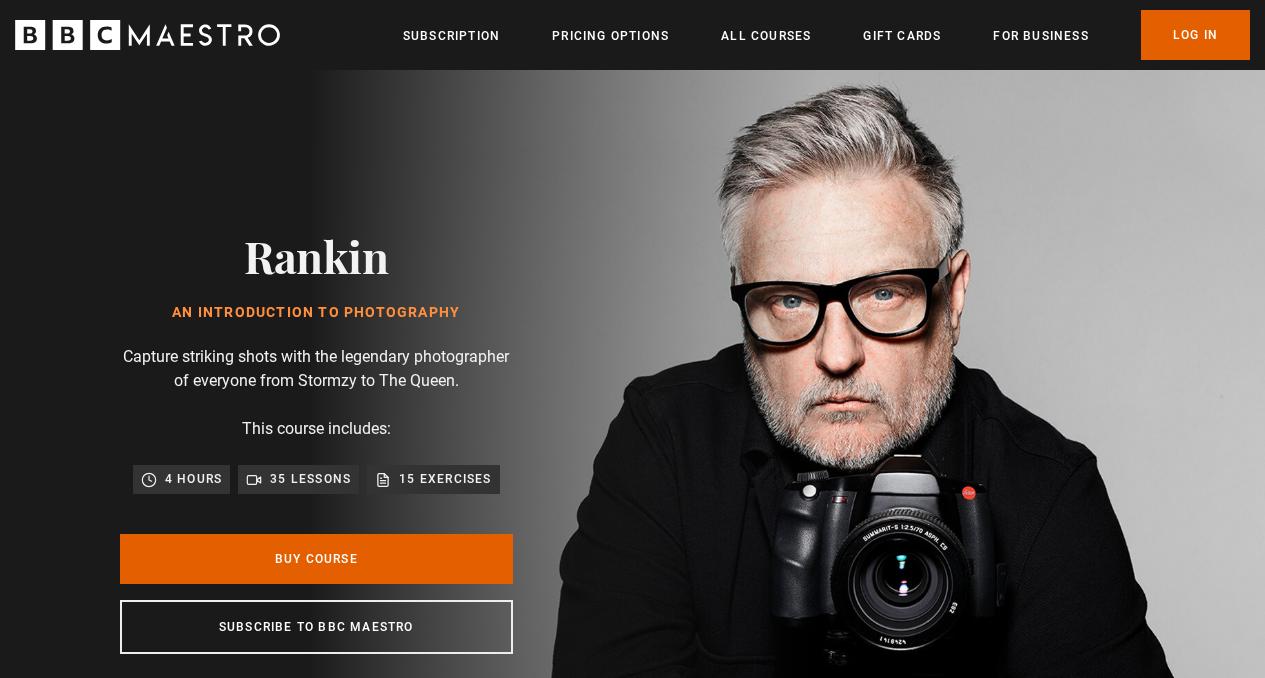 scroll, scrollTop: 0, scrollLeft: 0, axis: both 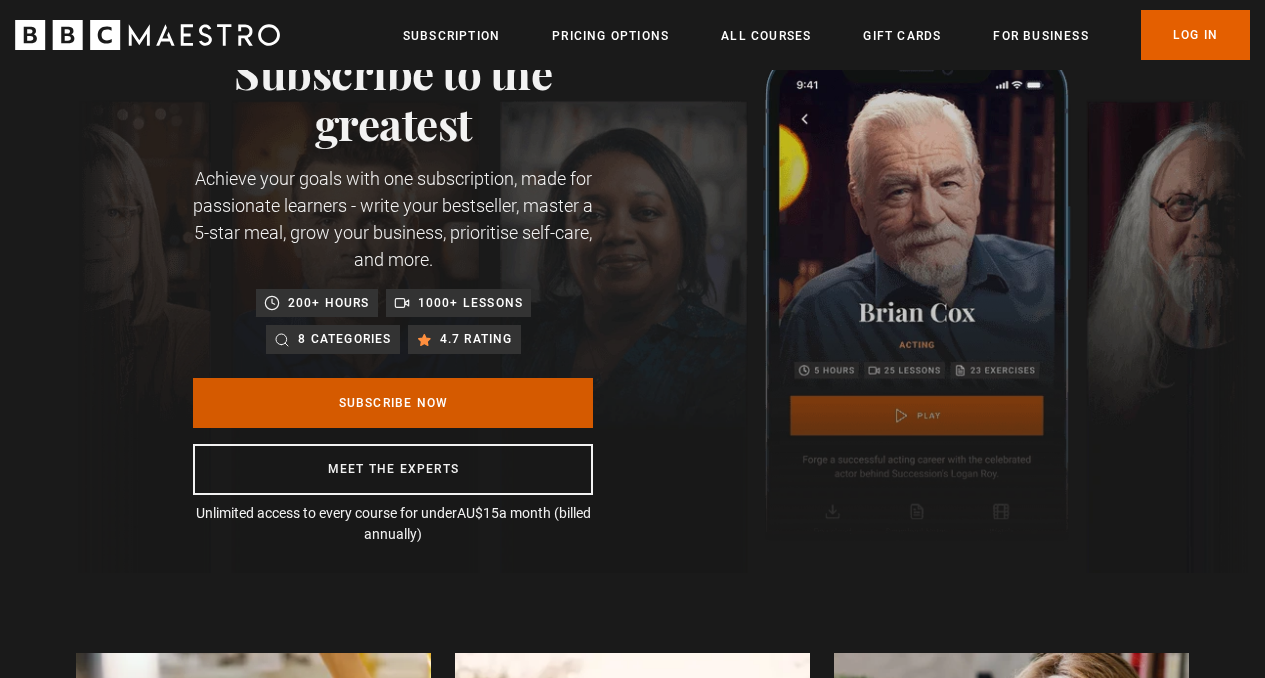 click on "Subscribe Now" at bounding box center [393, 403] 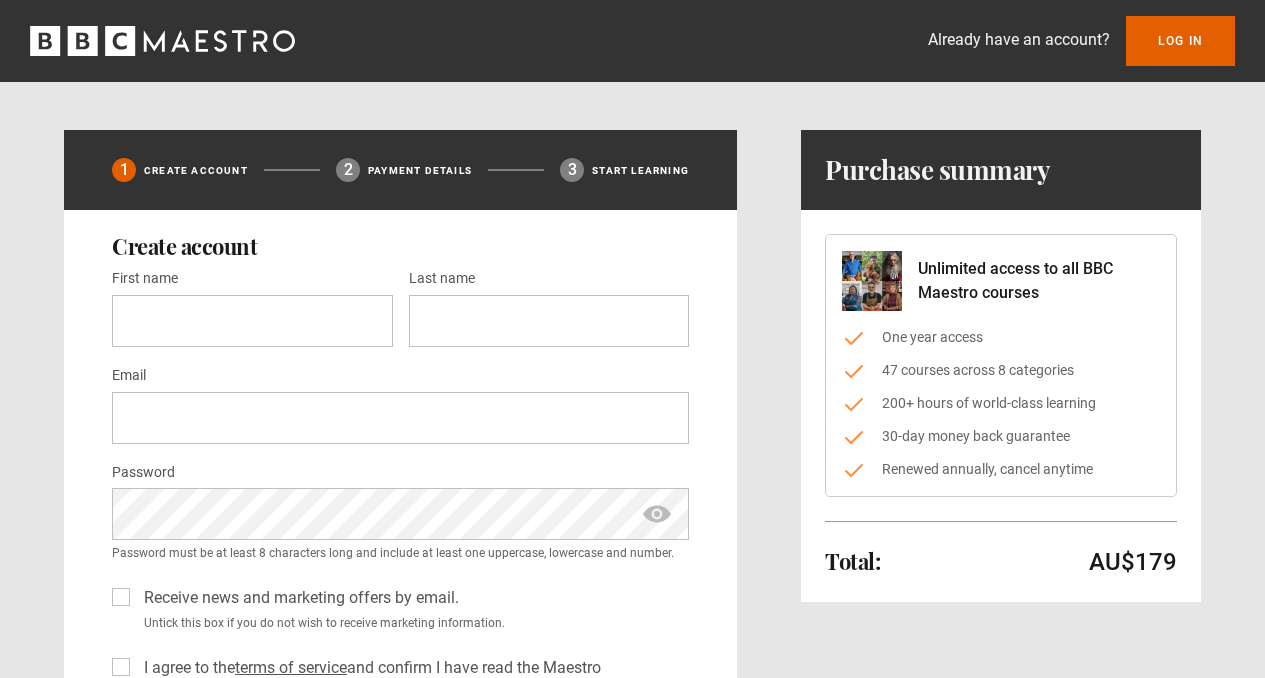 scroll, scrollTop: 0, scrollLeft: 0, axis: both 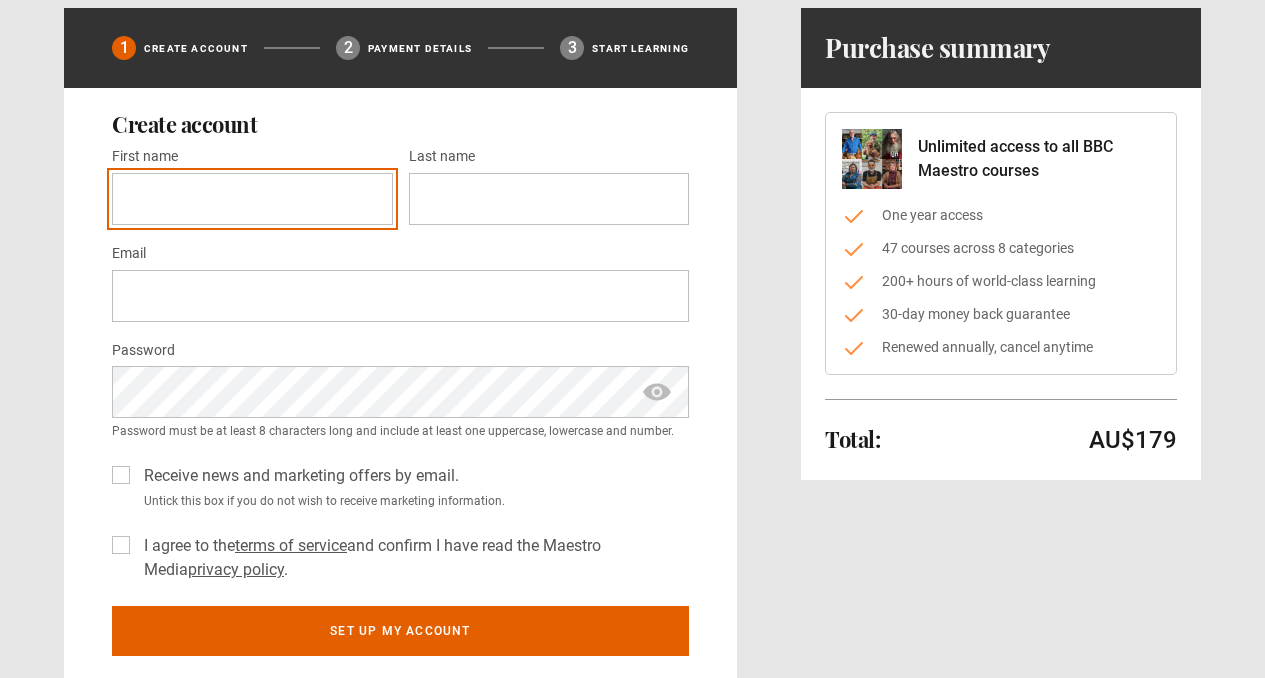 click on "First name  *" at bounding box center [252, 199] 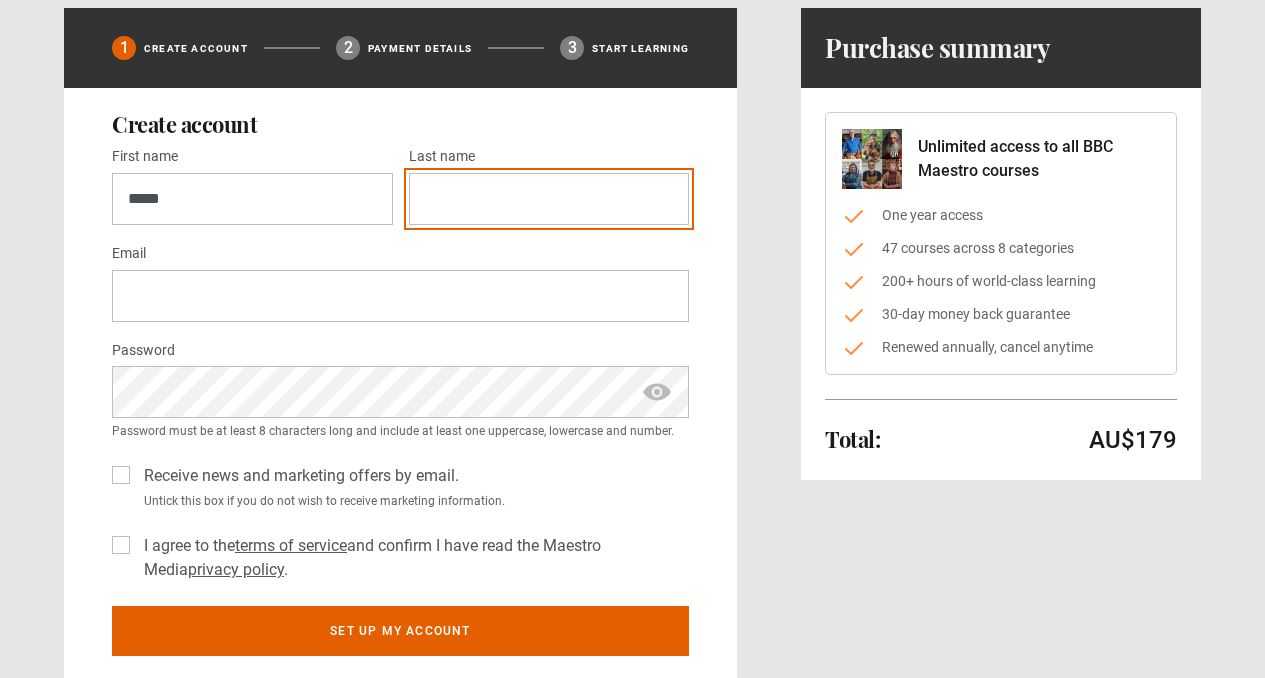 type on "*********" 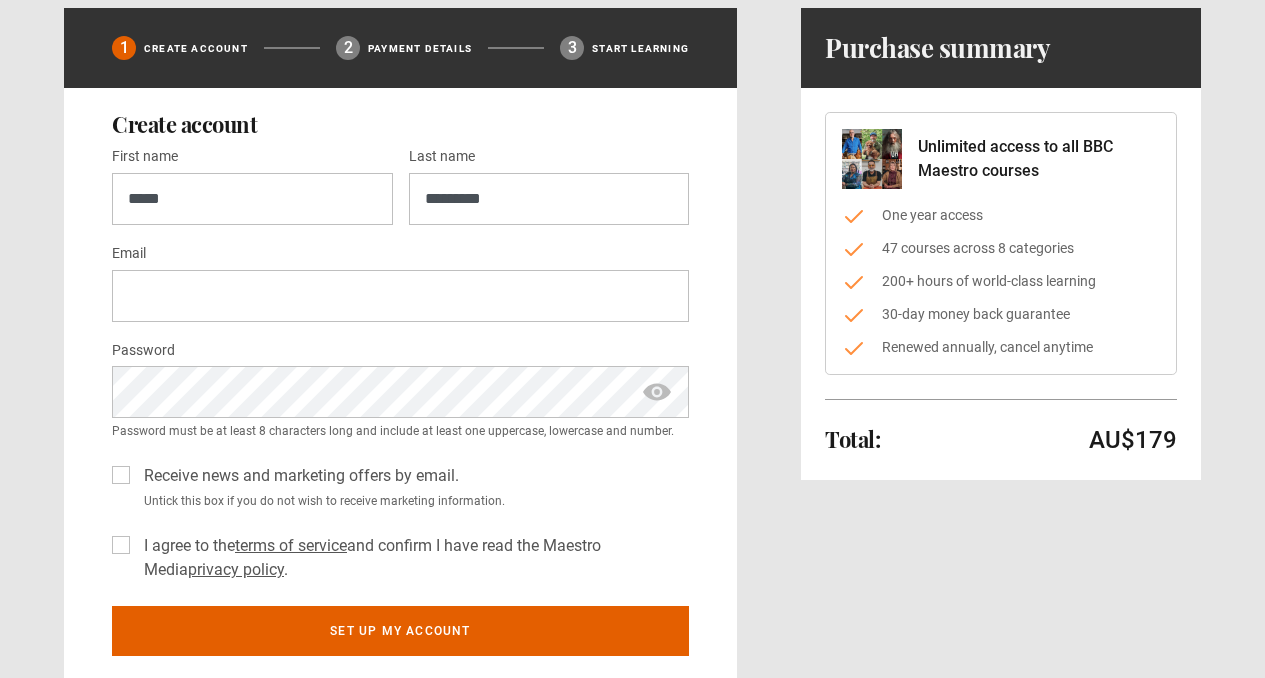 type on "**********" 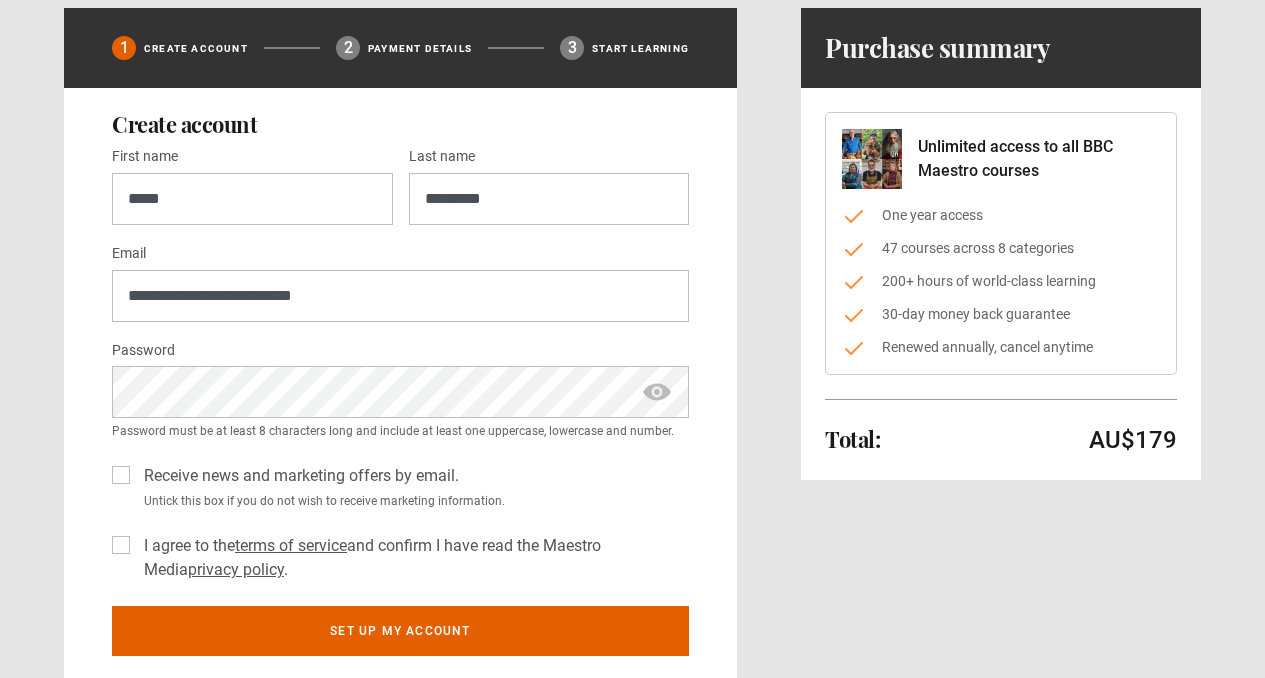 click on "I agree to the  terms of service  and confirm I have read the Maestro Media  privacy policy ." at bounding box center [412, 558] 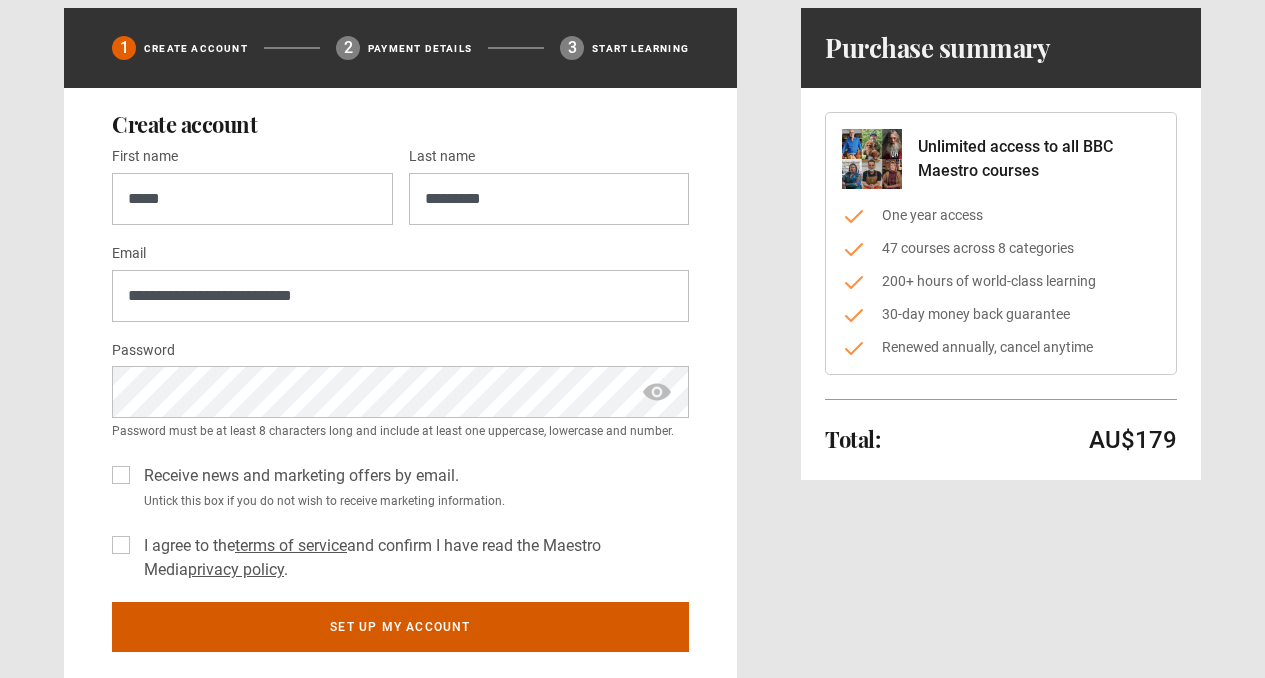 click on "Set up my account" at bounding box center (400, 627) 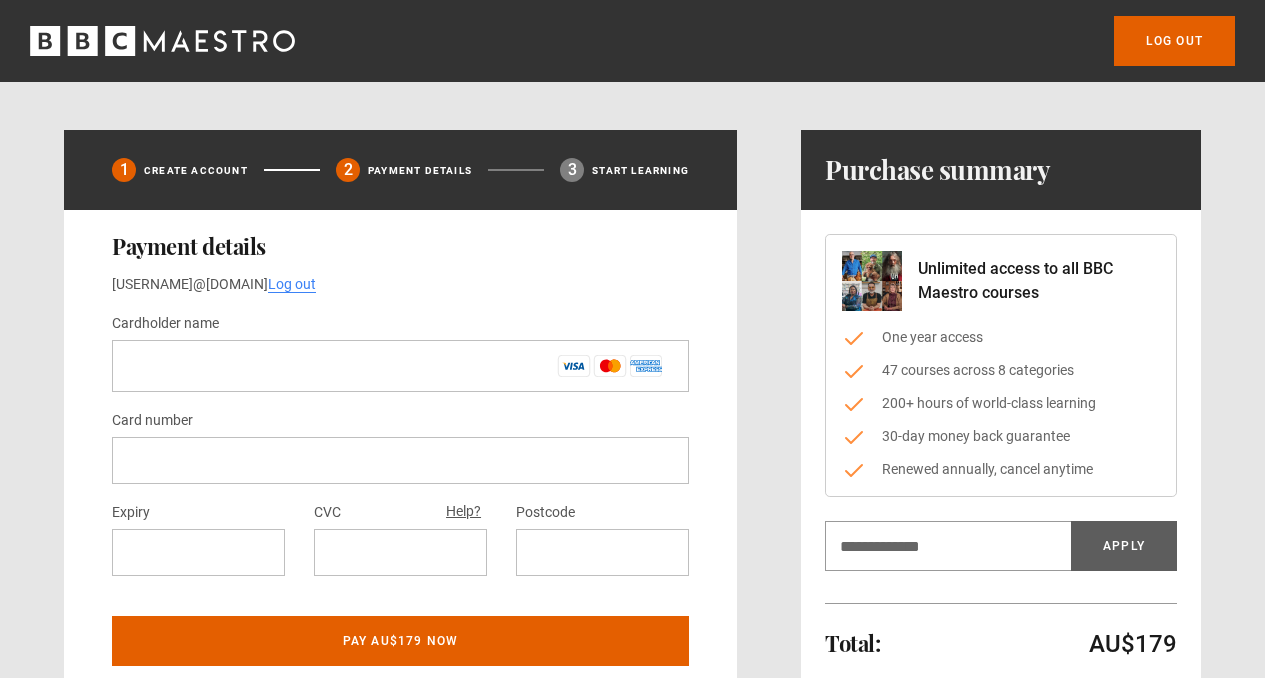 scroll, scrollTop: 0, scrollLeft: 0, axis: both 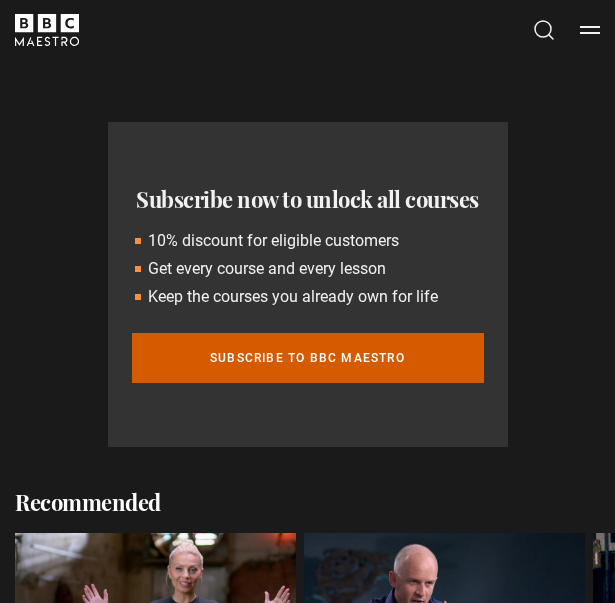 click on "Subscribe to BBC Maestro" at bounding box center [308, 358] 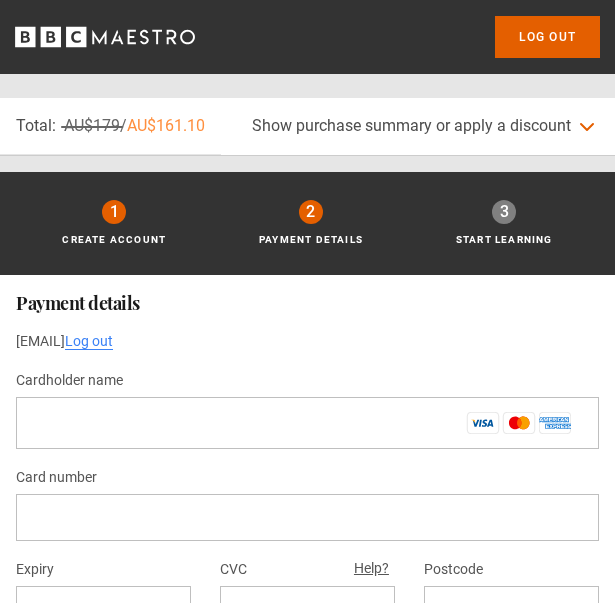 scroll, scrollTop: 0, scrollLeft: 0, axis: both 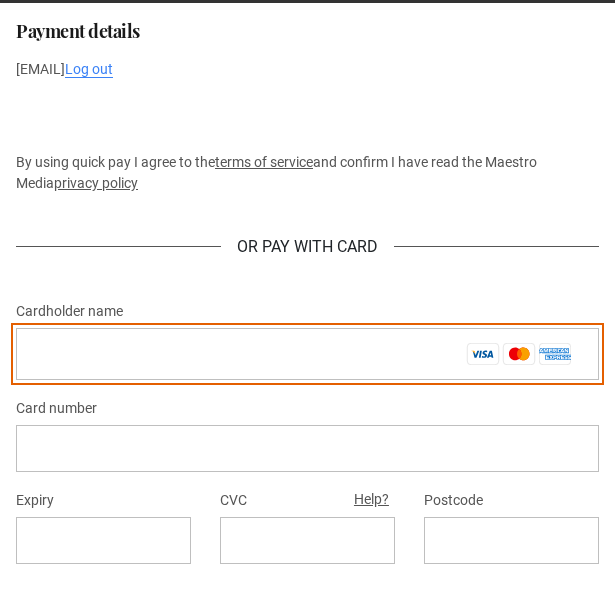 click on "Cardholder name  *" at bounding box center [307, 354] 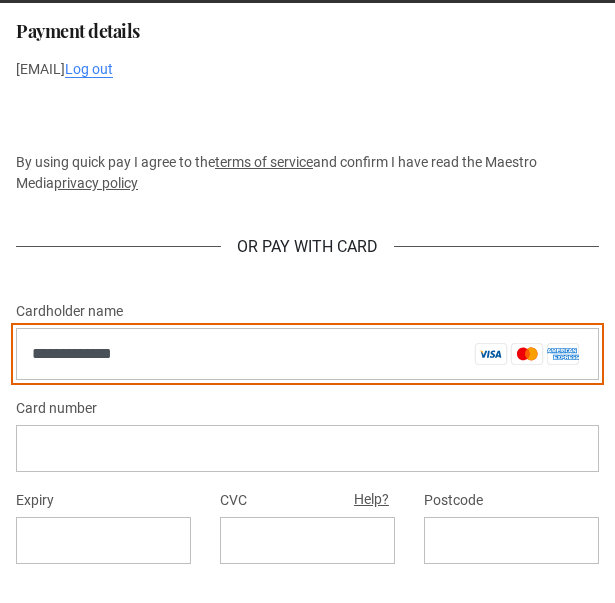 type on "**********" 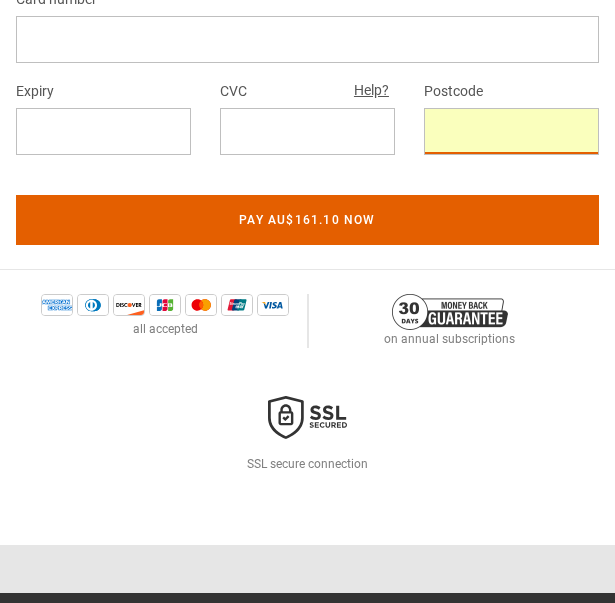 scroll, scrollTop: 683, scrollLeft: 0, axis: vertical 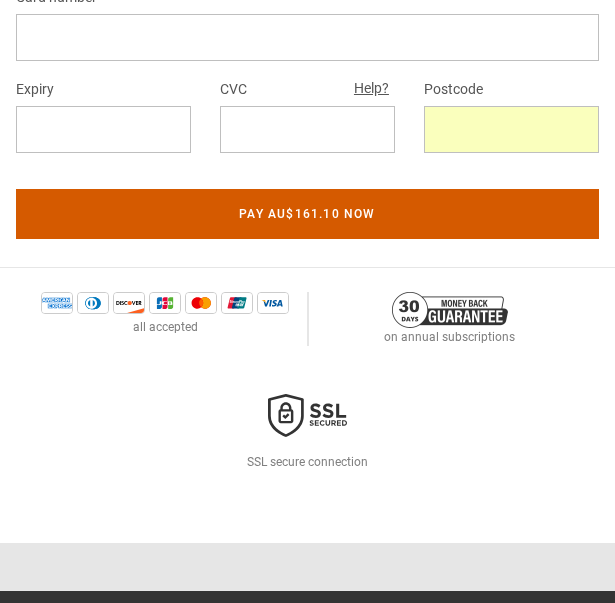 click on "Pay AU$161.10 now" at bounding box center [307, 214] 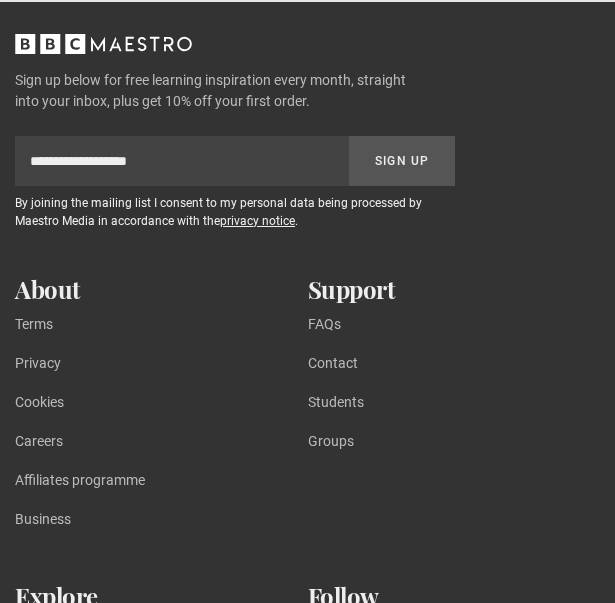 scroll, scrollTop: 0, scrollLeft: 0, axis: both 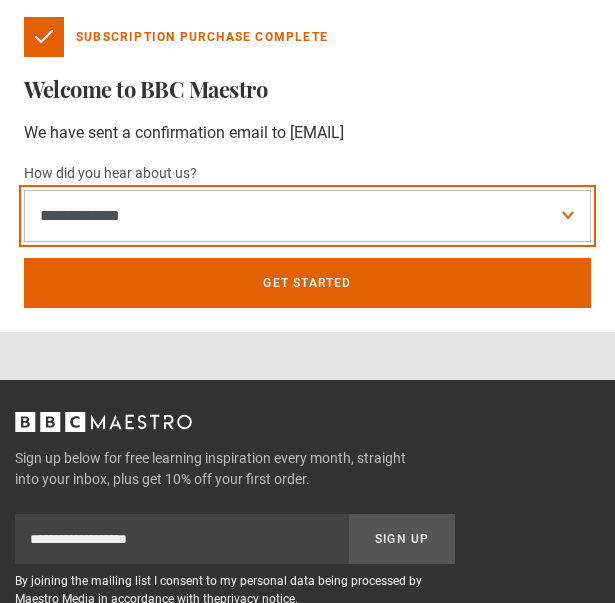 click on "**********" at bounding box center (307, 216) 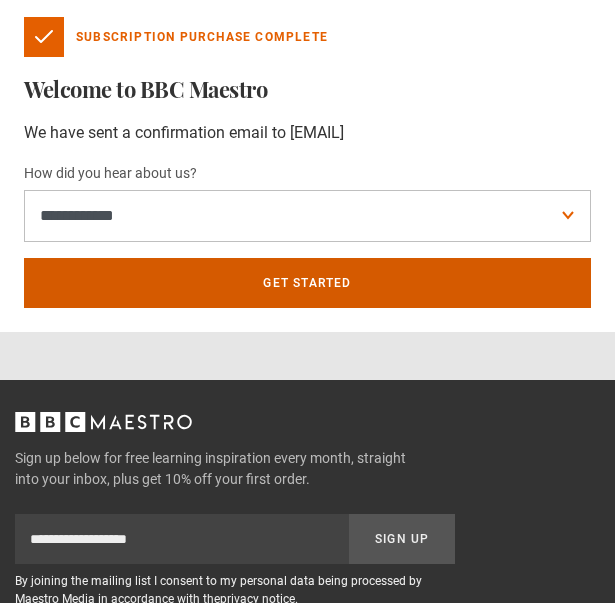 click on "Get Started" at bounding box center [307, 283] 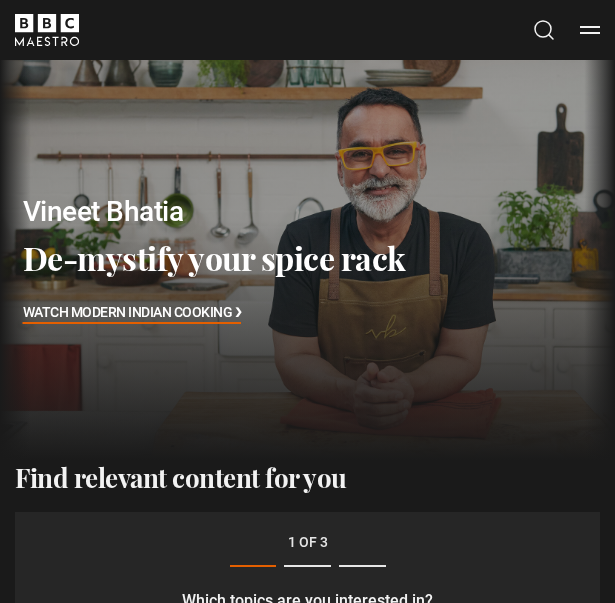 scroll, scrollTop: 362, scrollLeft: 0, axis: vertical 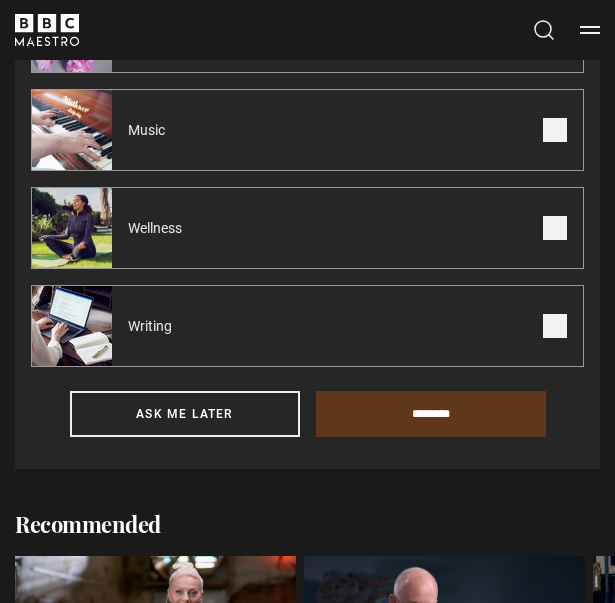 click at bounding box center (555, 326) 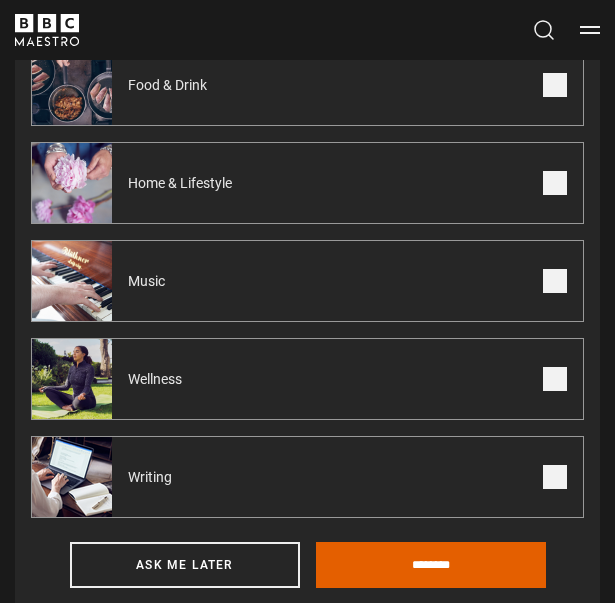scroll, scrollTop: 909, scrollLeft: 0, axis: vertical 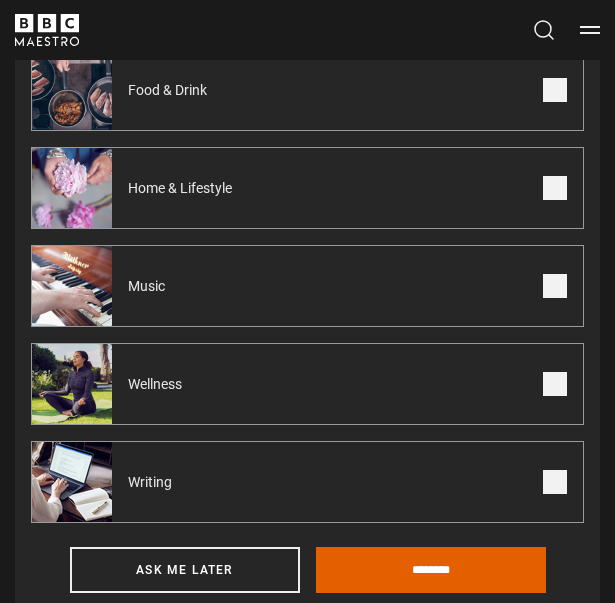 click at bounding box center (555, 384) 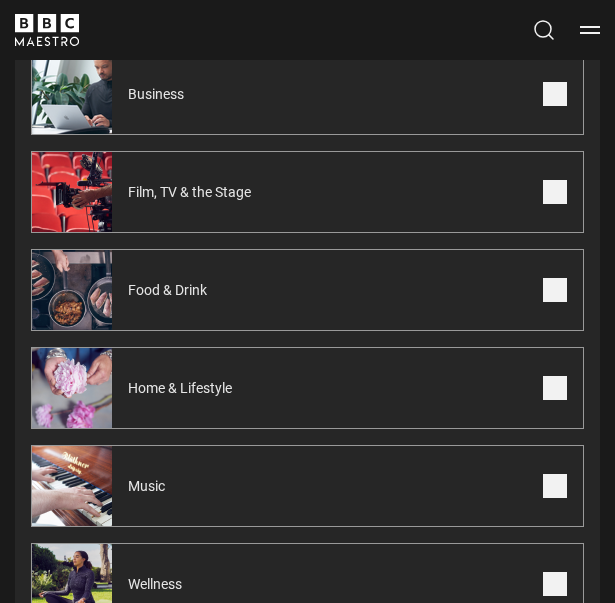 scroll, scrollTop: 695, scrollLeft: 0, axis: vertical 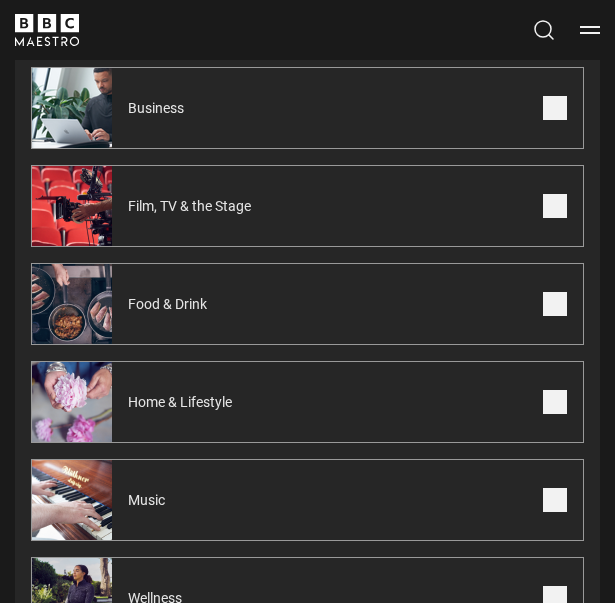 click at bounding box center [555, 304] 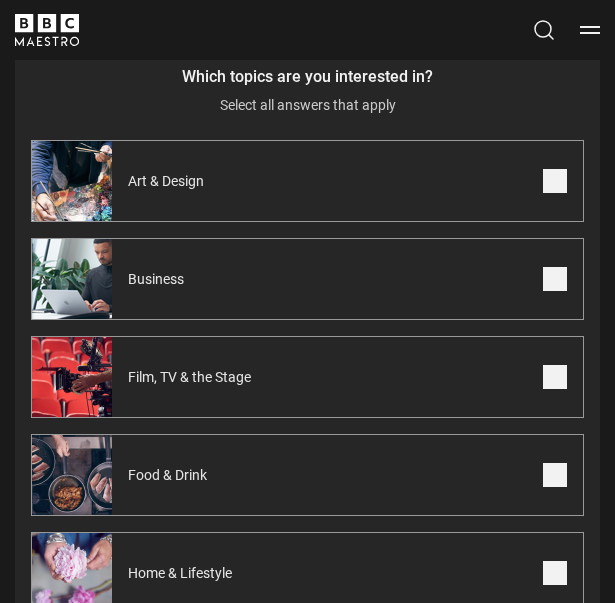scroll, scrollTop: 509, scrollLeft: 0, axis: vertical 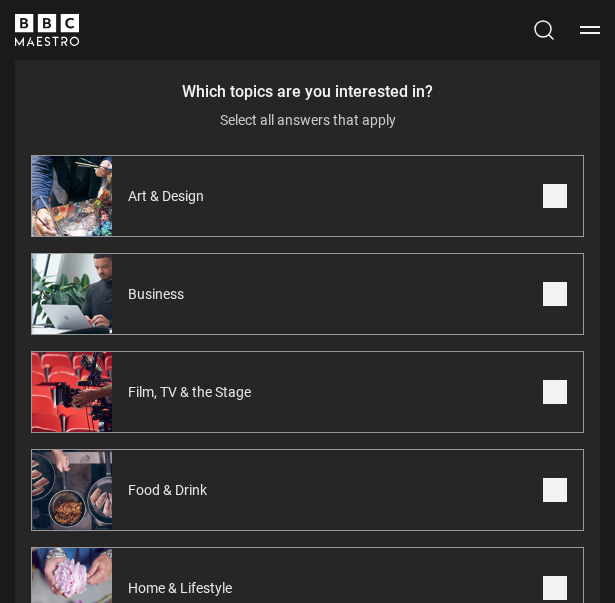 click at bounding box center [555, 196] 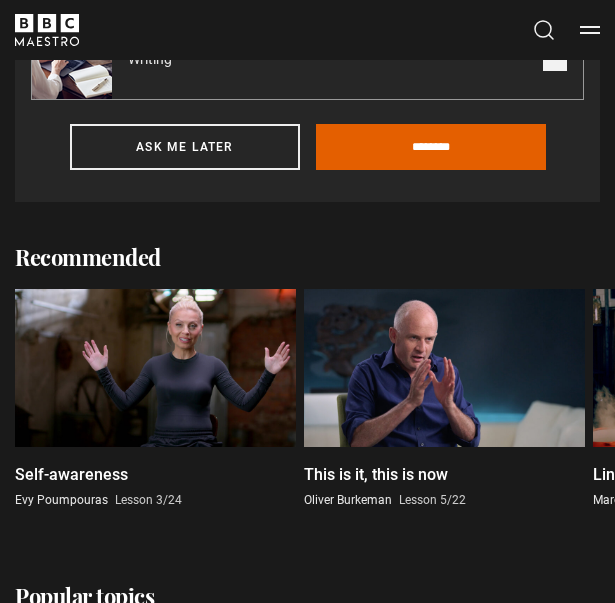 scroll, scrollTop: 1294, scrollLeft: 0, axis: vertical 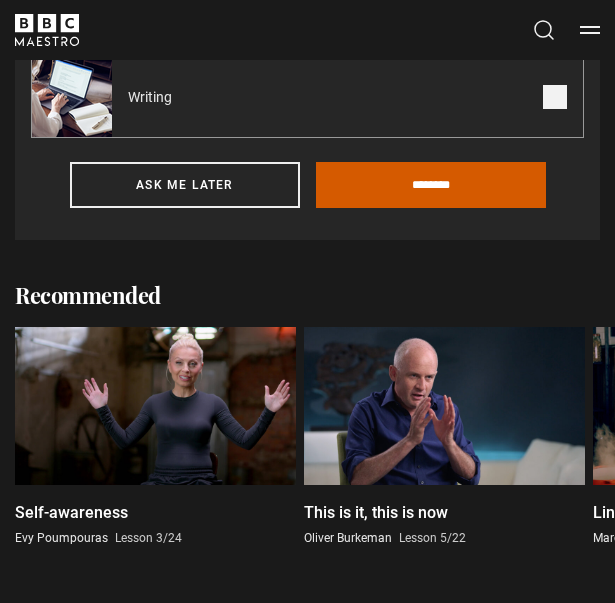 click on "********" at bounding box center [431, 185] 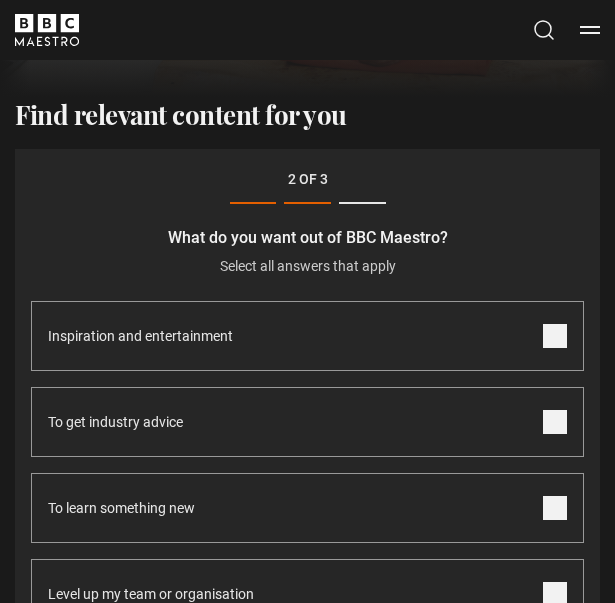 scroll, scrollTop: 362, scrollLeft: 0, axis: vertical 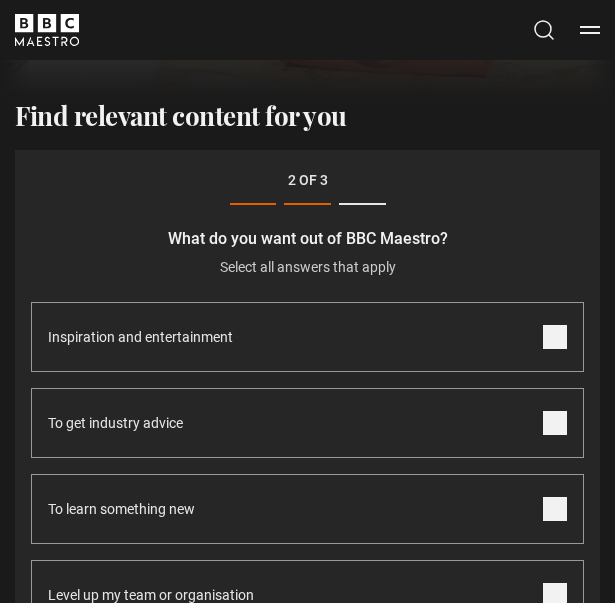 click at bounding box center [555, 337] 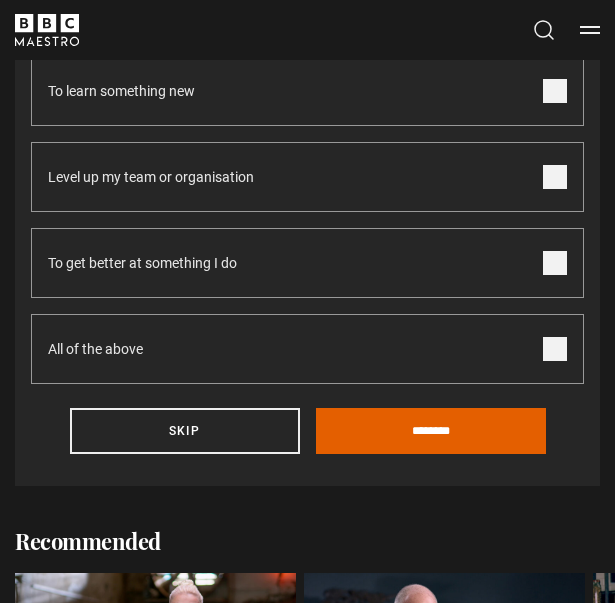 scroll, scrollTop: 812, scrollLeft: 0, axis: vertical 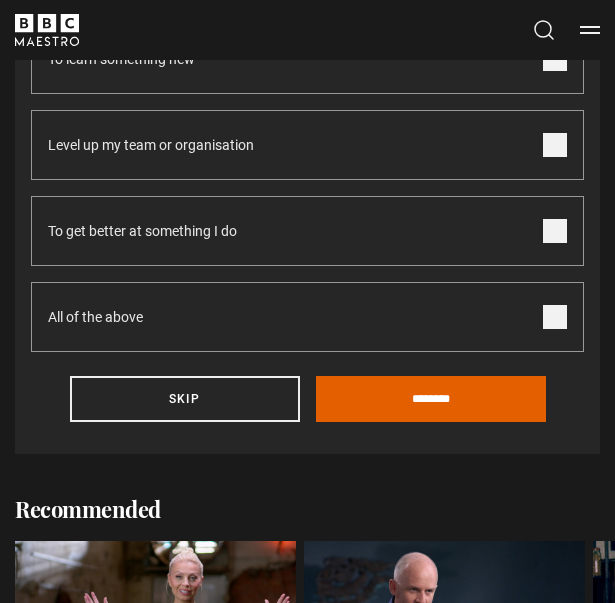 click at bounding box center [555, 231] 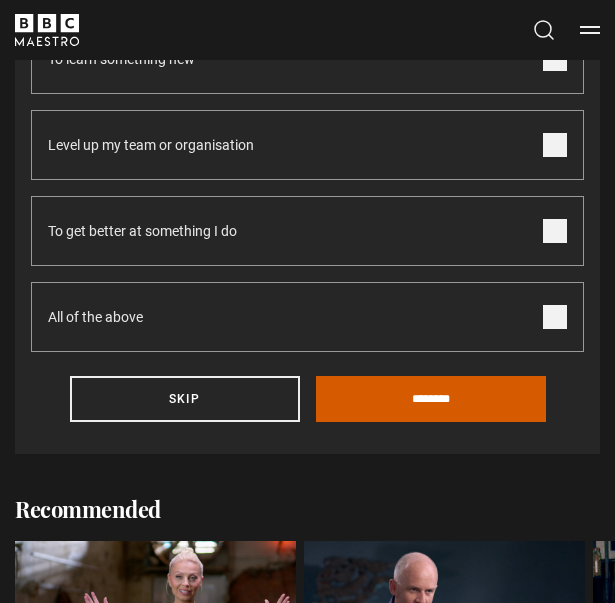 click on "********" at bounding box center (431, 399) 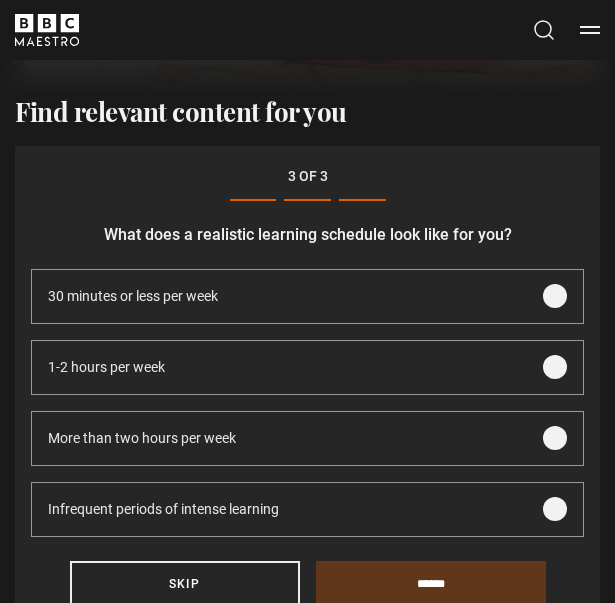 scroll, scrollTop: 362, scrollLeft: 0, axis: vertical 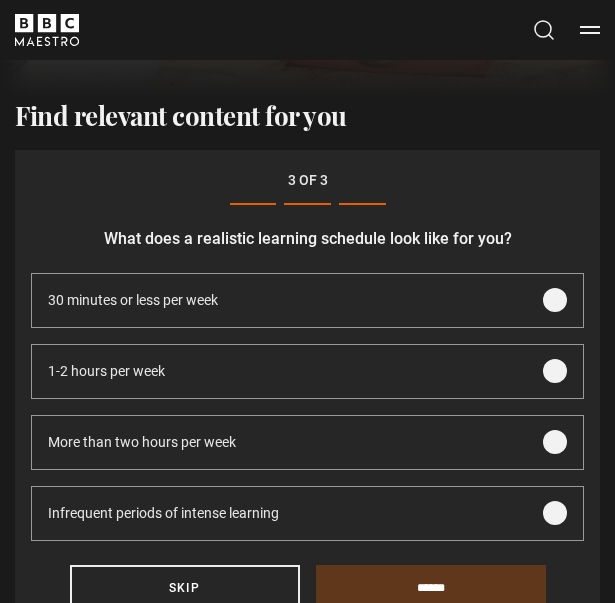 click at bounding box center (555, 442) 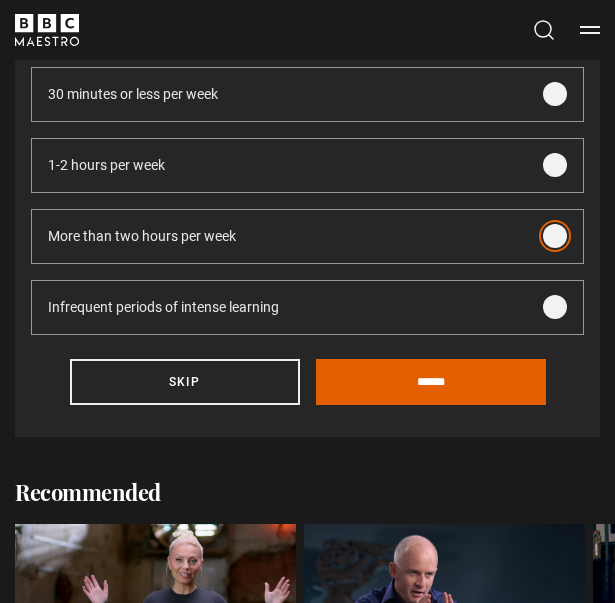 scroll, scrollTop: 576, scrollLeft: 0, axis: vertical 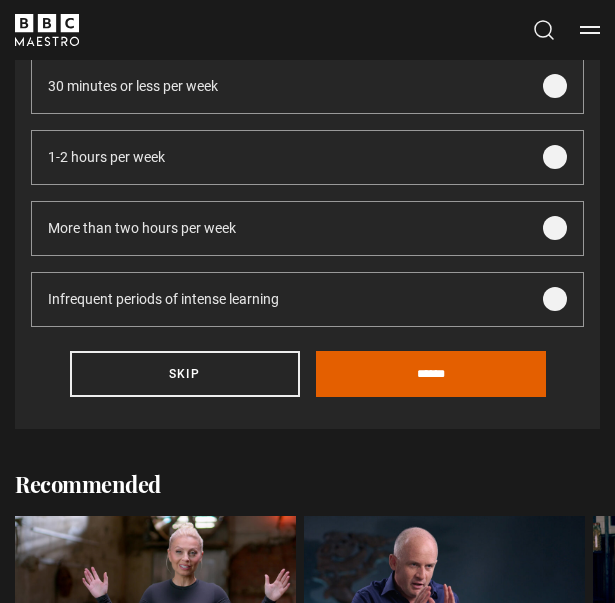 click at bounding box center (555, 299) 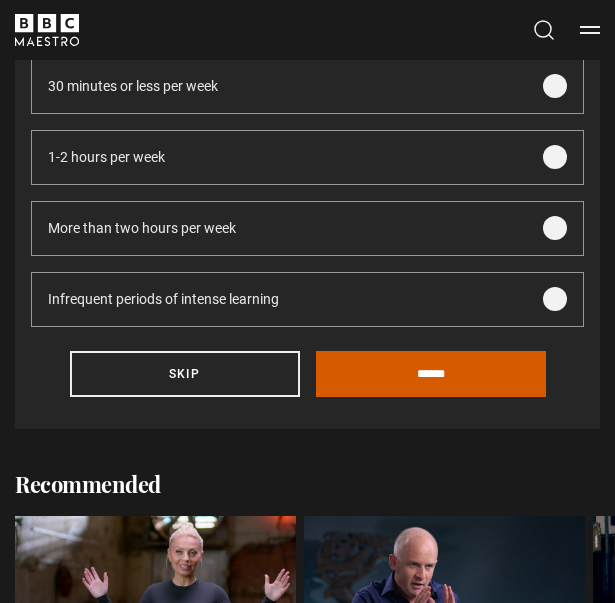 click on "******" at bounding box center (431, 374) 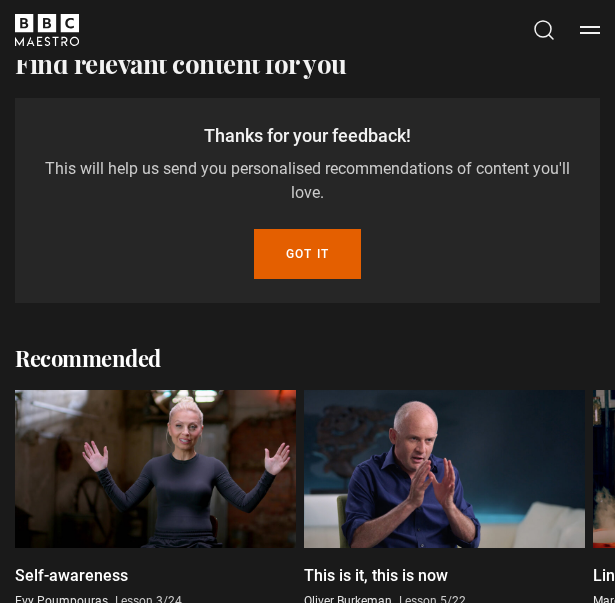 scroll, scrollTop: 310, scrollLeft: 0, axis: vertical 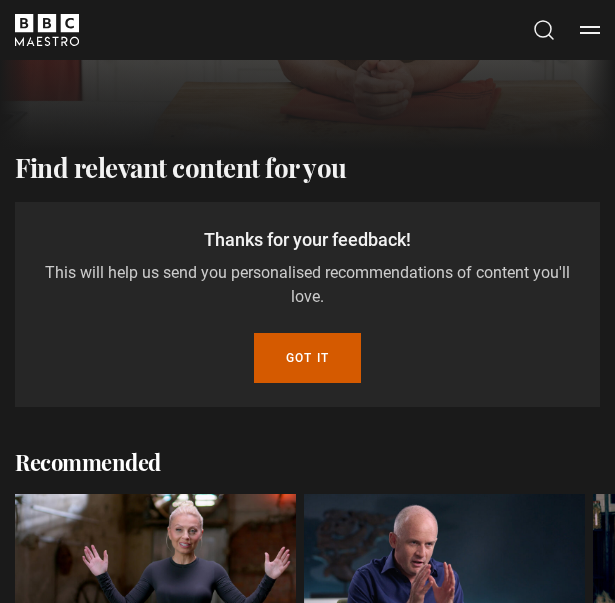 click on "Got it" at bounding box center [307, 358] 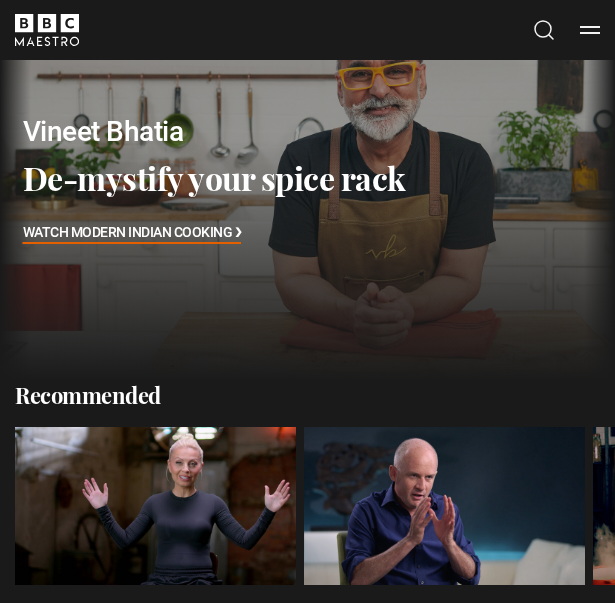 scroll, scrollTop: 0, scrollLeft: 0, axis: both 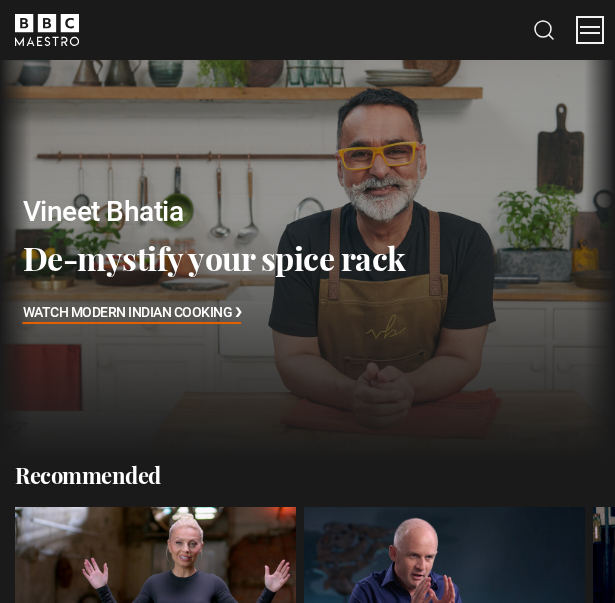 click on "Menu" at bounding box center (590, 30) 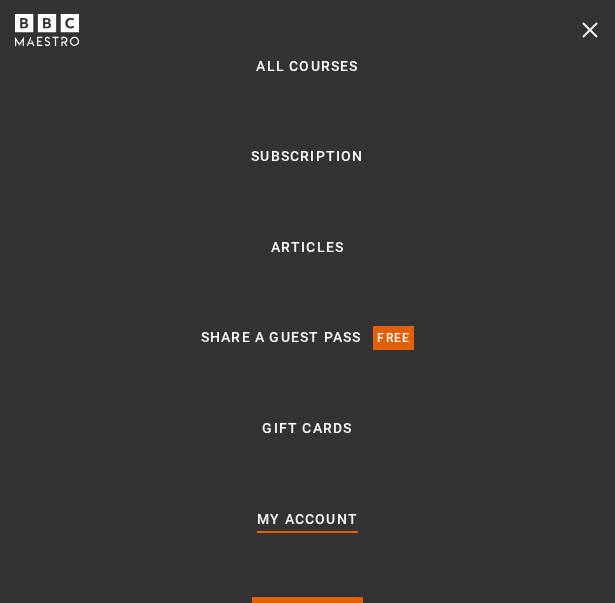 click on "My Account" at bounding box center (307, 520) 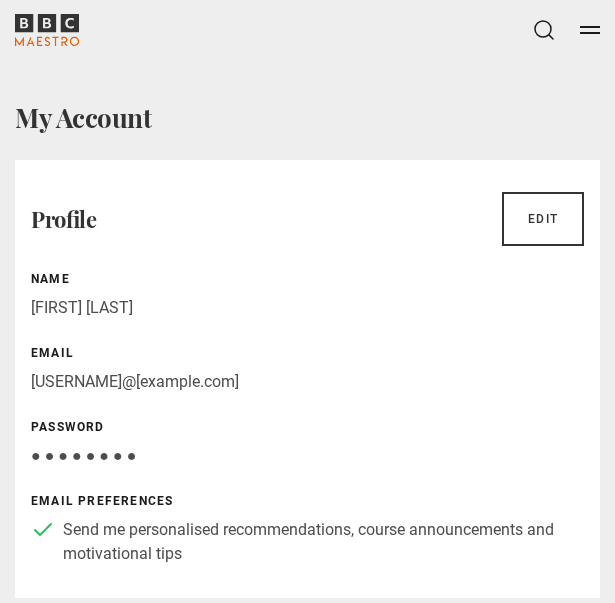 scroll, scrollTop: 0, scrollLeft: 0, axis: both 